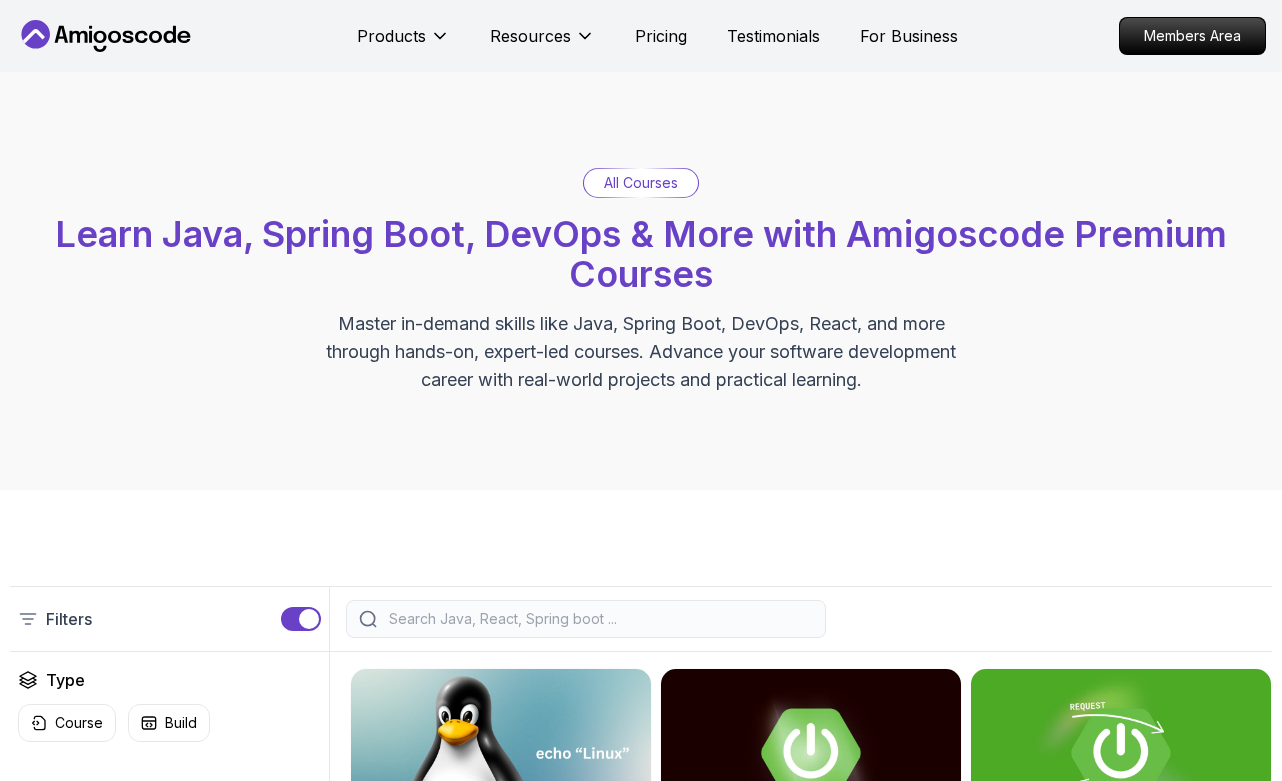 scroll, scrollTop: 0, scrollLeft: 0, axis: both 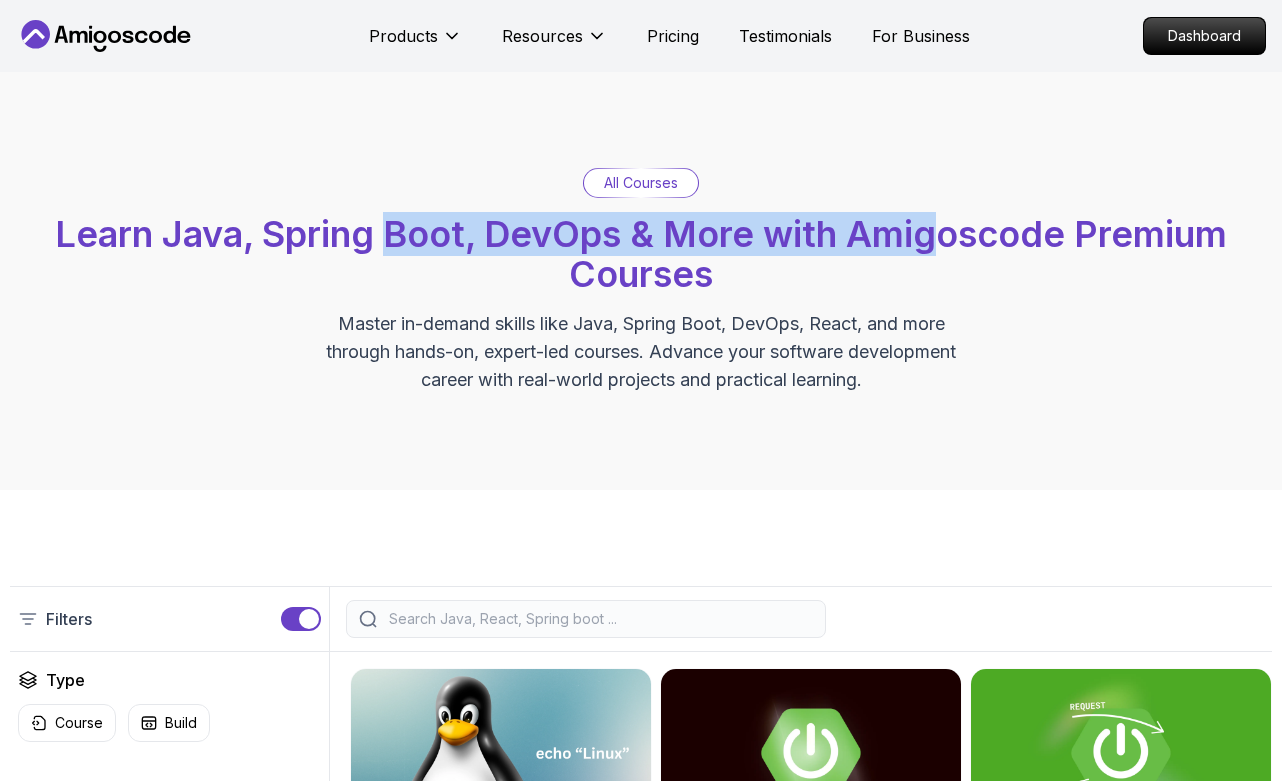 drag, startPoint x: 0, startPoint y: 0, endPoint x: 948, endPoint y: 246, distance: 979.39777 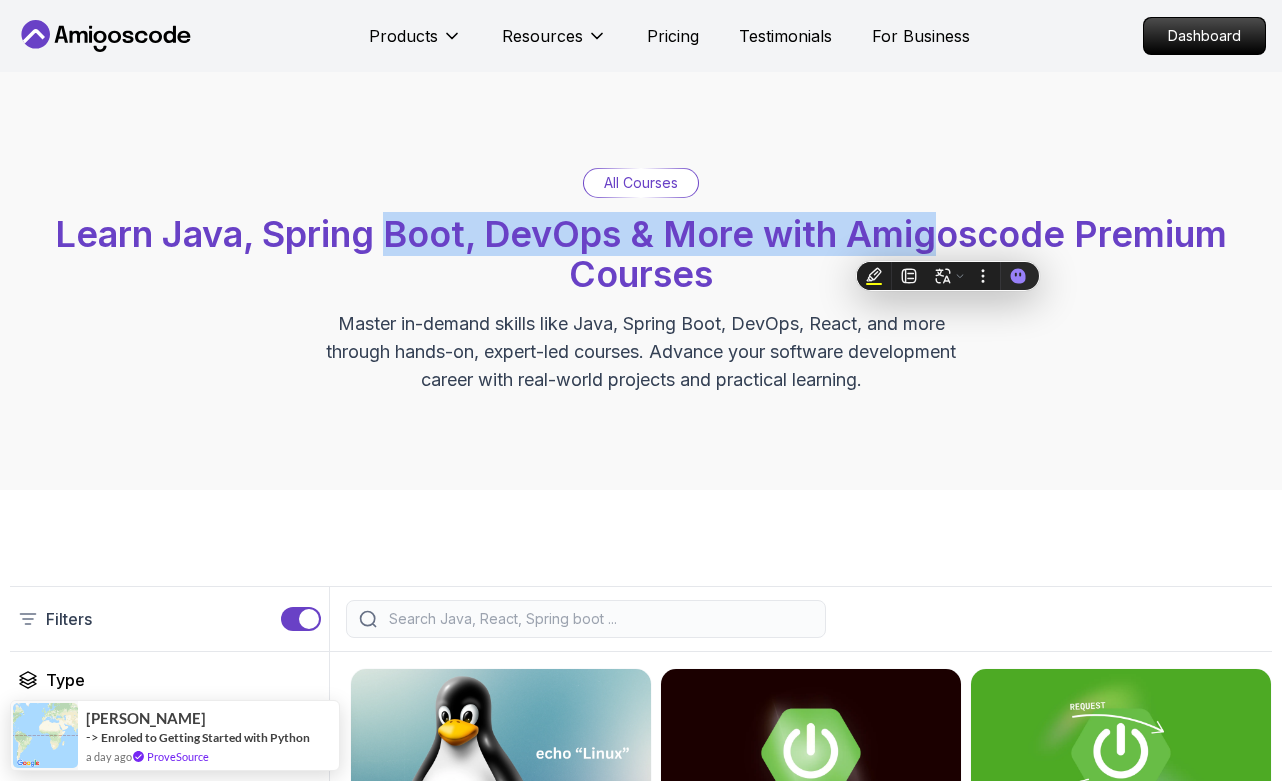 click on "Learn Java, Spring Boot, DevOps & More with Amigoscode Premium Courses" at bounding box center (641, 254) 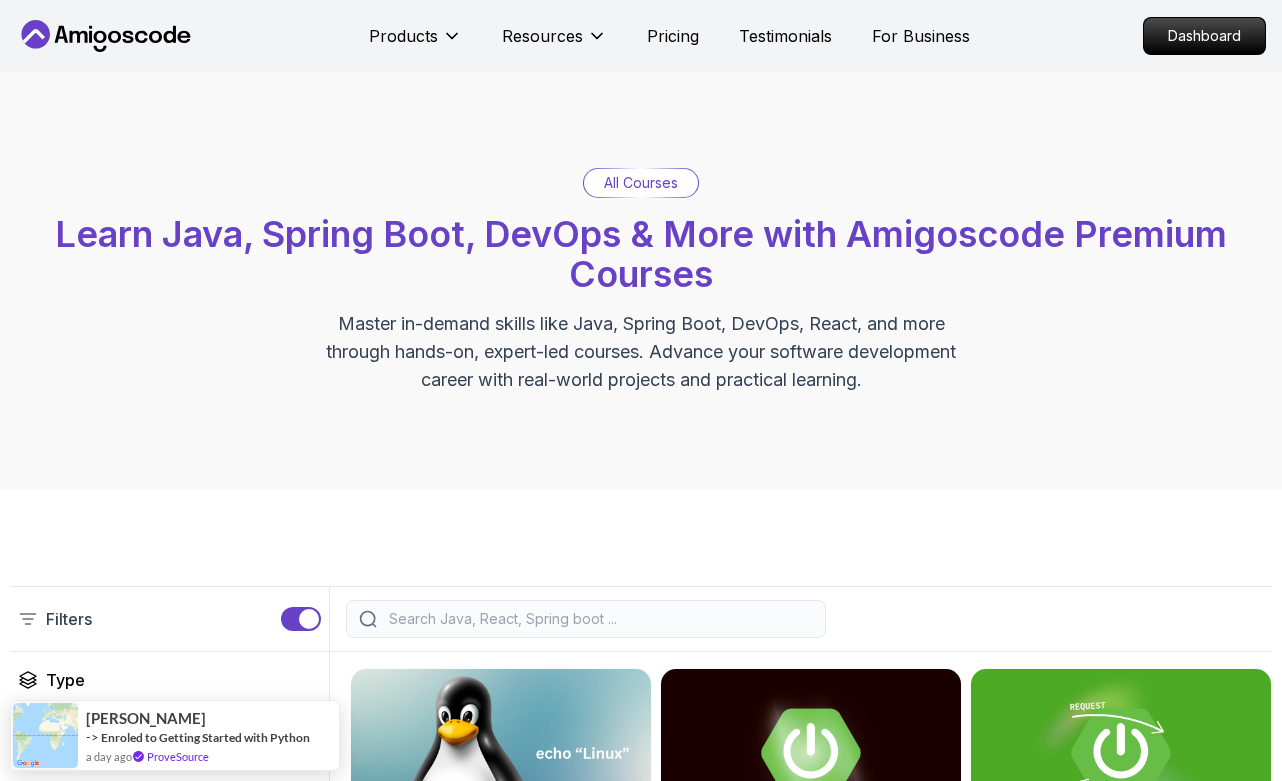 click on "Learn Java, Spring Boot, DevOps & More with Amigoscode Premium Courses" at bounding box center (641, 254) 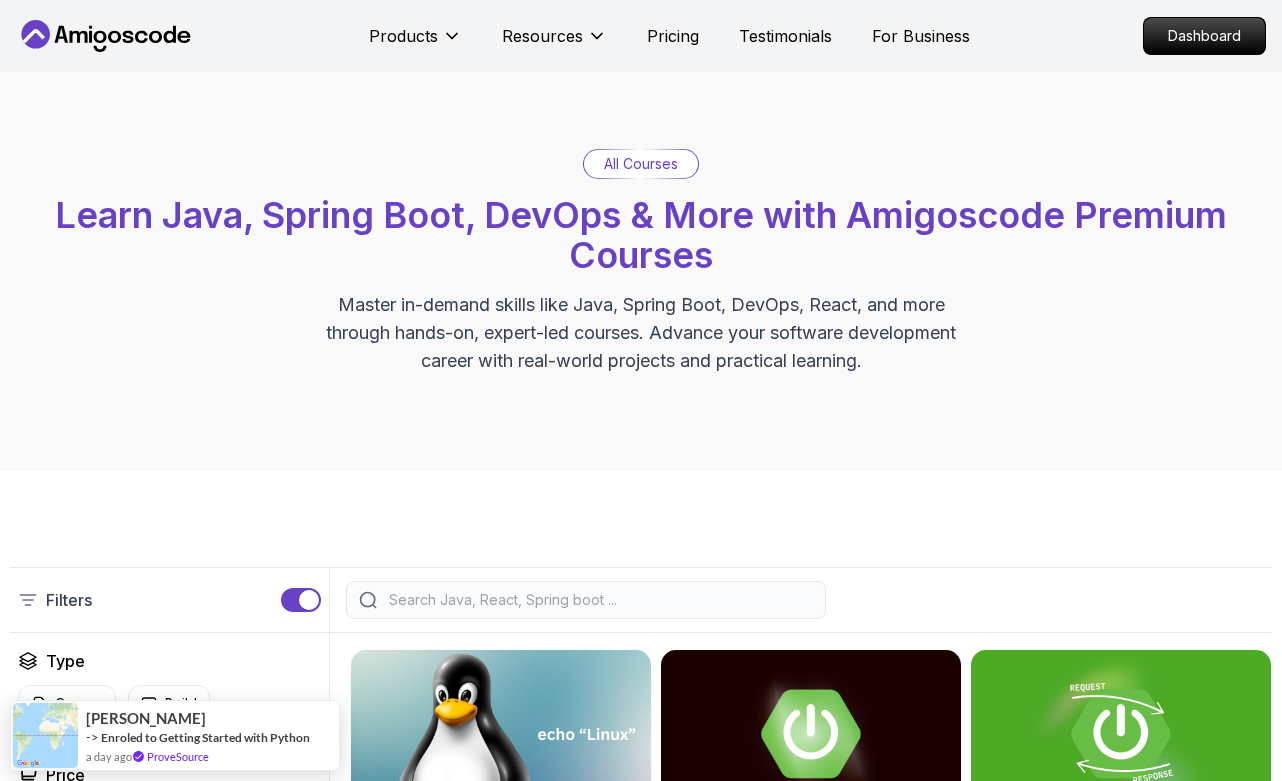 scroll, scrollTop: 0, scrollLeft: 0, axis: both 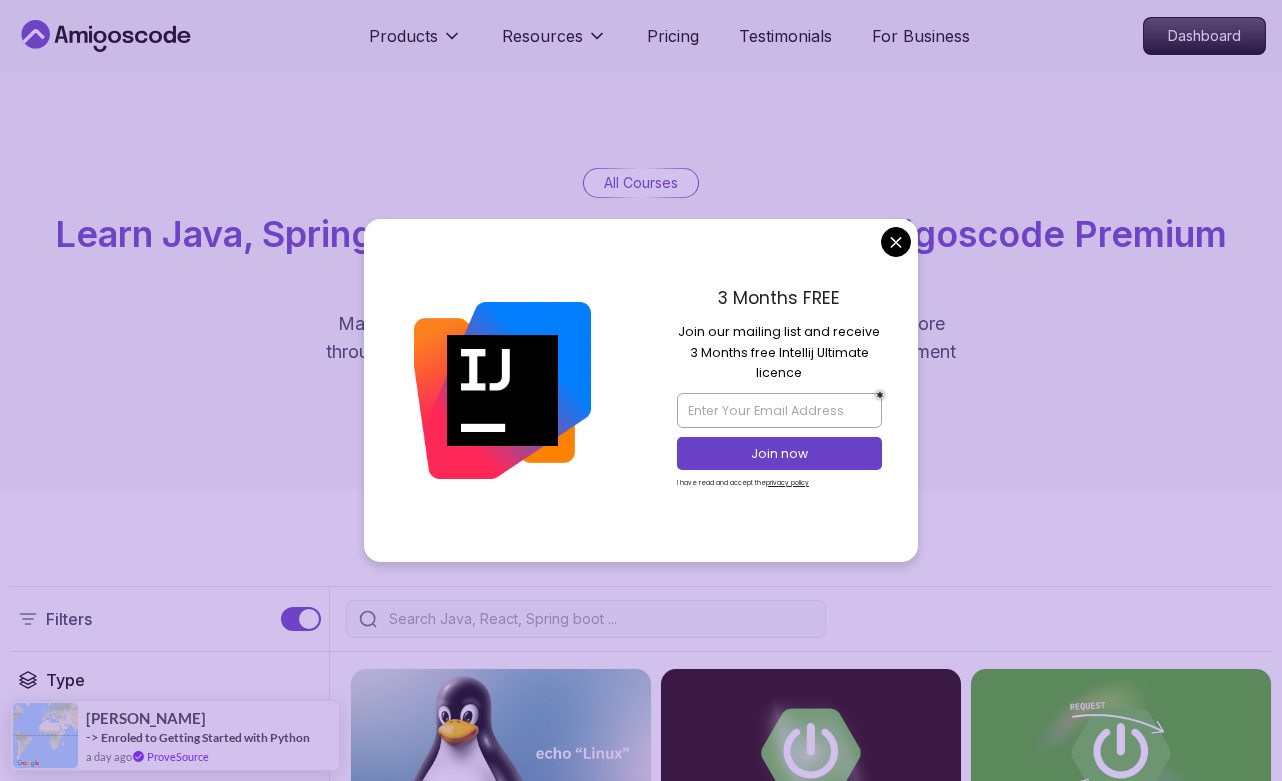 drag, startPoint x: 716, startPoint y: 294, endPoint x: 864, endPoint y: 292, distance: 148.01352 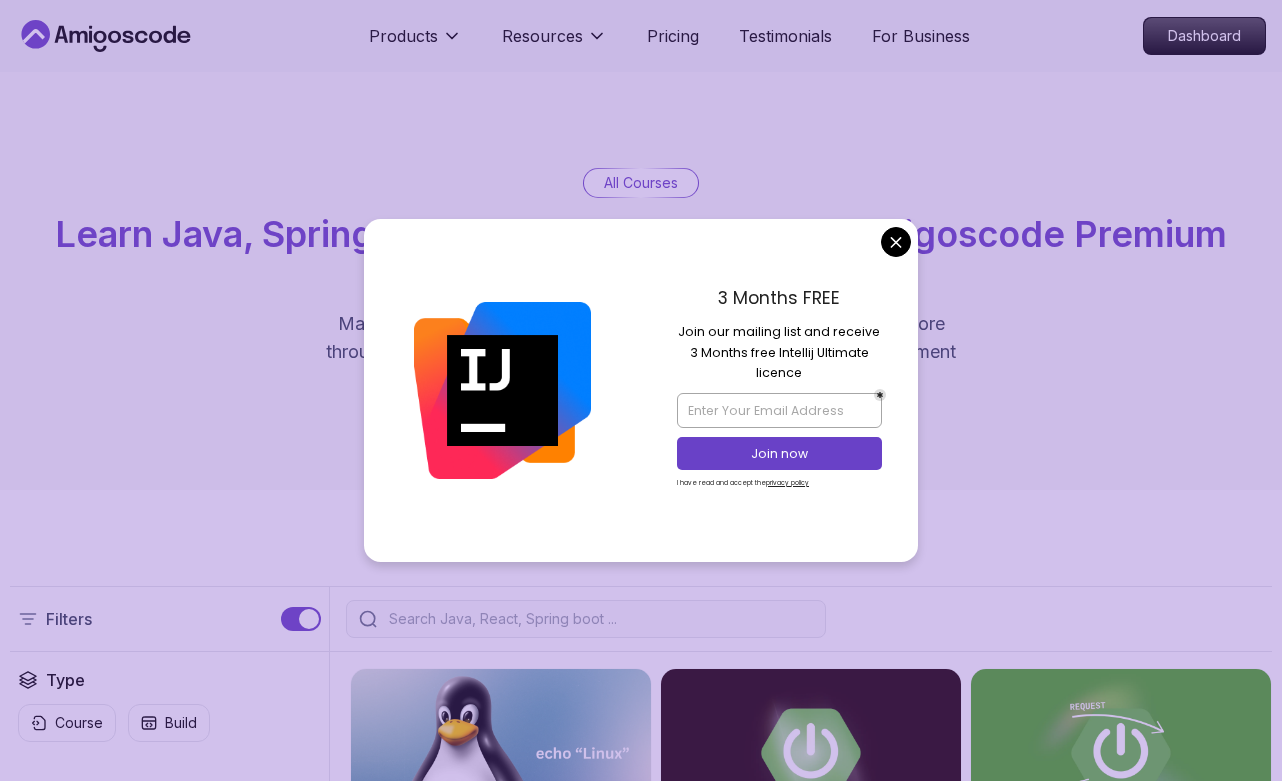 drag, startPoint x: 806, startPoint y: 370, endPoint x: 657, endPoint y: 335, distance: 153.05554 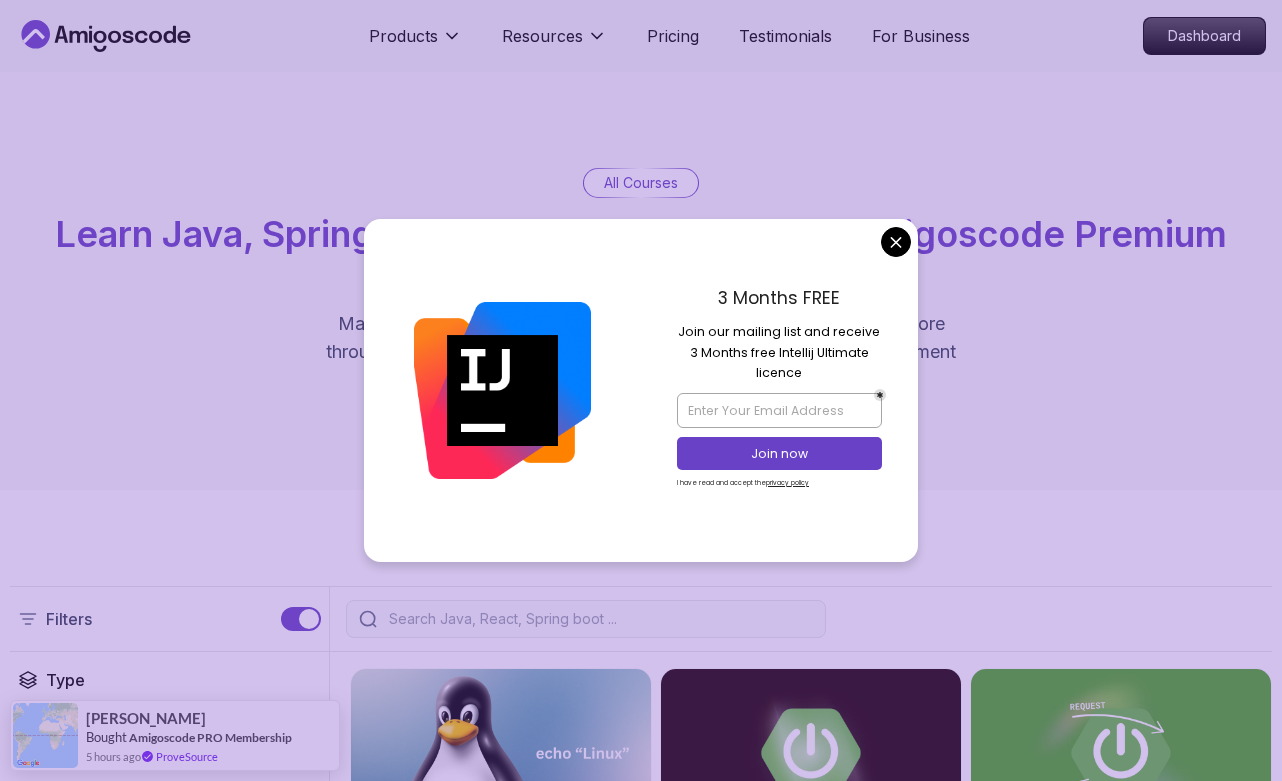 click on "3 Months FREE Join our mailing list and receive 3 Months free Intellij Ultimate licence Join now I have read and accept the  privacy policy" at bounding box center (641, 390) 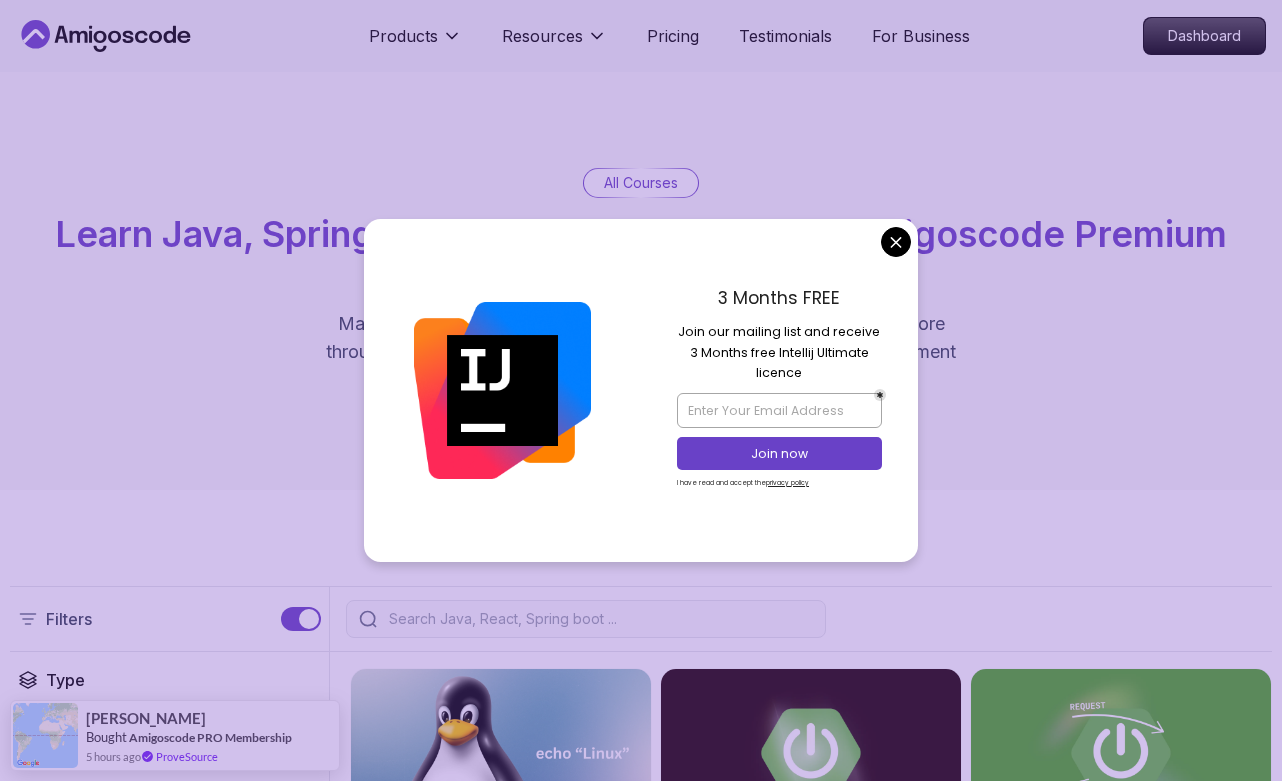 click on "Products Resources Pricing Testimonials For Business Dashboard Products Resources Pricing Testimonials For Business Dashboard All Courses Learn Java, Spring Boot, DevOps & More with Amigoscode Premium Courses Master in-demand skills like Java, Spring Boot, DevOps, React, and more through hands-on, expert-led courses. Advance your software development career with real-world projects and practical learning. Filters Filters Type Course Build Price Pro Free Instructors Nelson Djalo Richard Abz Duration 0-1 Hour 1-3 Hours +3 Hours Track Front End Back End Dev Ops Full Stack Level Junior Mid-level Senior 6.00h Linux Fundamentals Pro Learn the fundamentals of Linux and how to use the command line 5.18h Advanced Spring Boot Pro Dive deep into Spring Boot with our advanced course, designed to take your skills from intermediate to expert level. 3.30h Building APIs with Spring Boot Pro Learn to build robust, scalable APIs with Spring Boot, mastering REST principles, JSON handling, and embedded server configuration. NEW" at bounding box center [641, 4838] 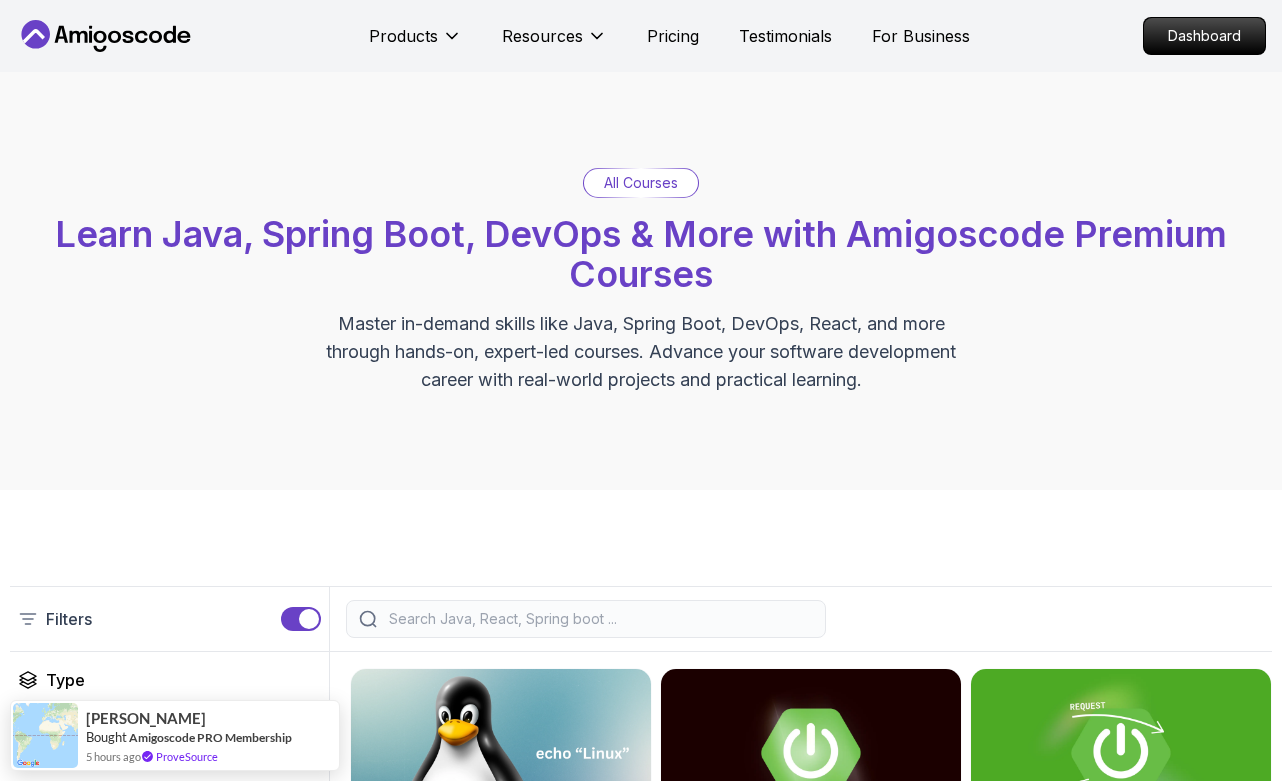 click on "All Courses Learn Java, Spring Boot, DevOps & More with Amigoscode Premium Courses Master in-demand skills like Java, Spring Boot, DevOps, React, and more through hands-on, expert-led courses. Advance your software development career with real-world projects and practical learning." at bounding box center [641, 281] 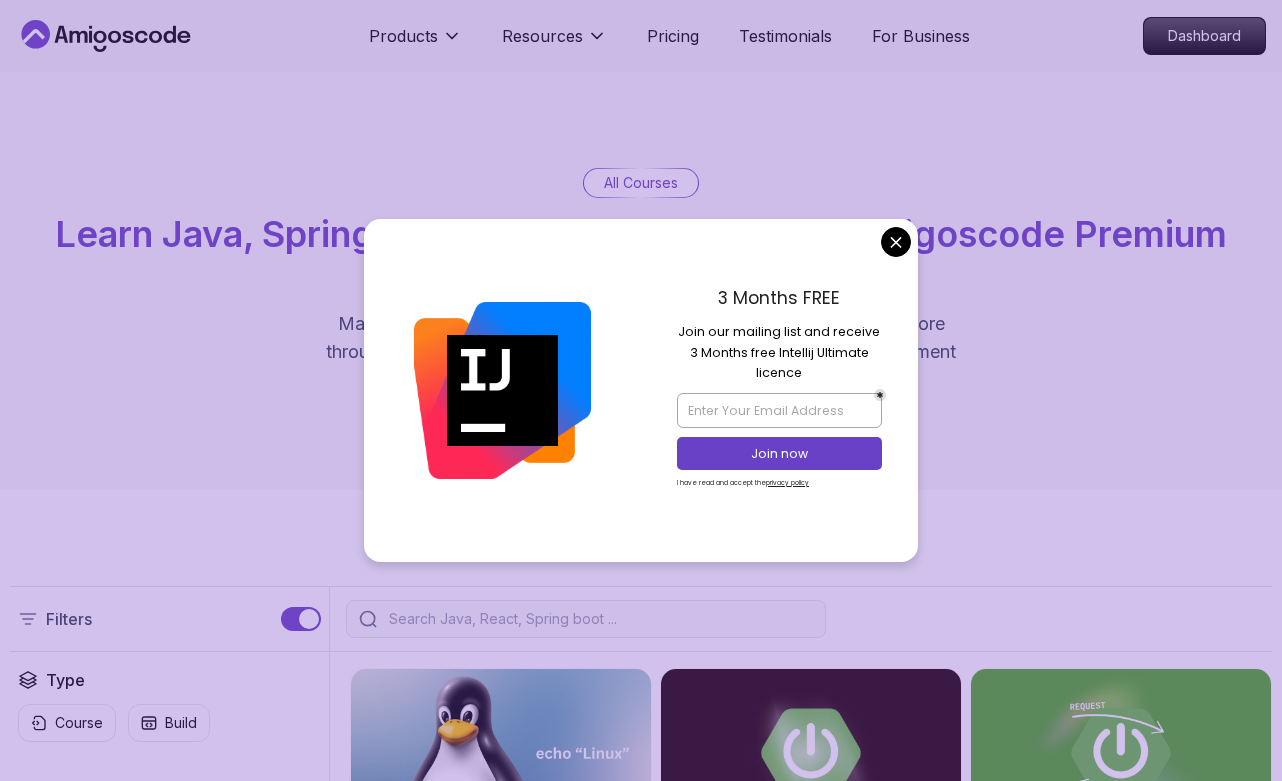 scroll, scrollTop: 0, scrollLeft: 0, axis: both 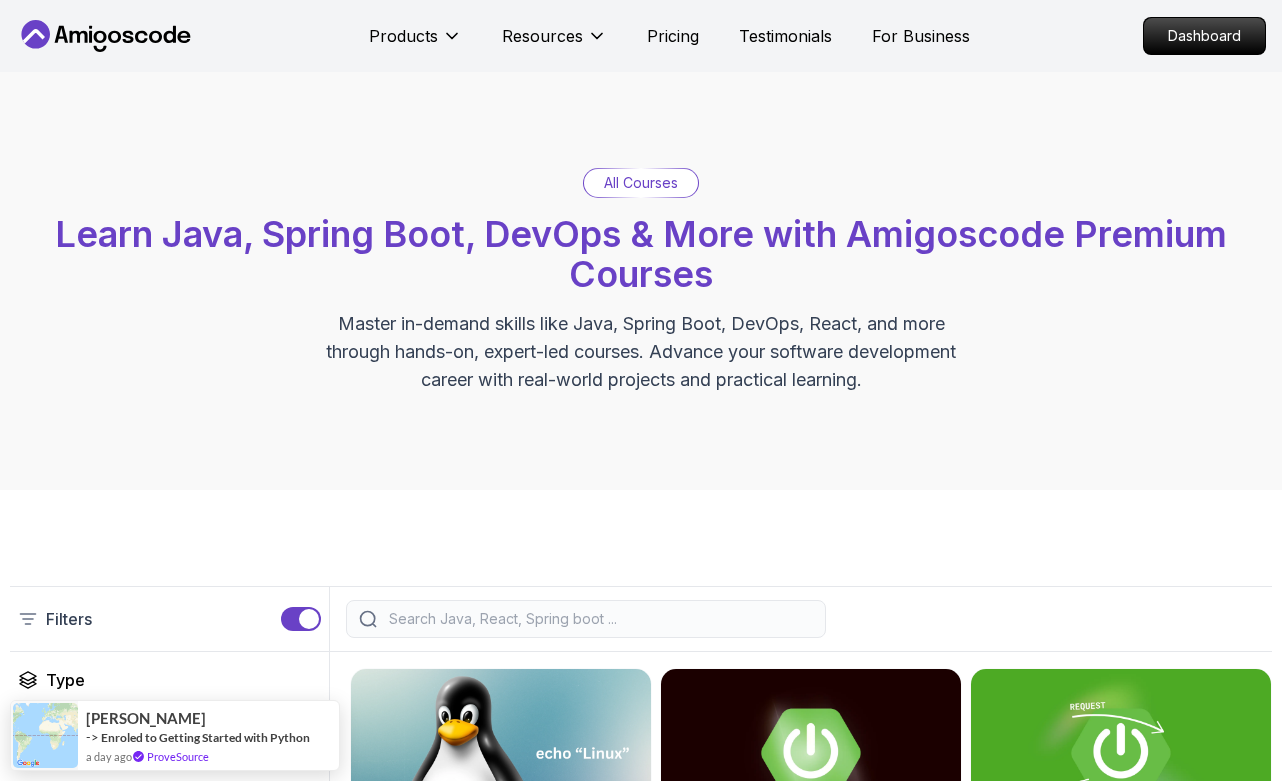 click on "Products Resources Pricing Testimonials For Business Dashboard Products Resources Pricing Testimonials For Business Dashboard All Courses Learn Java, Spring Boot, DevOps & More with Amigoscode Premium Courses Master in-demand skills like Java, Spring Boot, DevOps, React, and more through hands-on, expert-led courses. Advance your software development career with real-world projects and practical learning. Filters Filters Type Course Build Price Pro Free Instructors Nelson Djalo Richard Abz Duration 0-1 Hour 1-3 Hours +3 Hours Track Front End Back End Dev Ops Full Stack Level Junior Mid-level Senior 6.00h Linux Fundamentals Pro Learn the fundamentals of Linux and how to use the command line 5.18h Advanced Spring Boot Pro Dive deep into Spring Boot with our advanced course, designed to take your skills from intermediate to expert level. 3.30h Building APIs with Spring Boot Pro Learn to build robust, scalable APIs with Spring Boot, mastering REST principles, JSON handling, and embedded server configuration. NEW" at bounding box center [641, 3258] 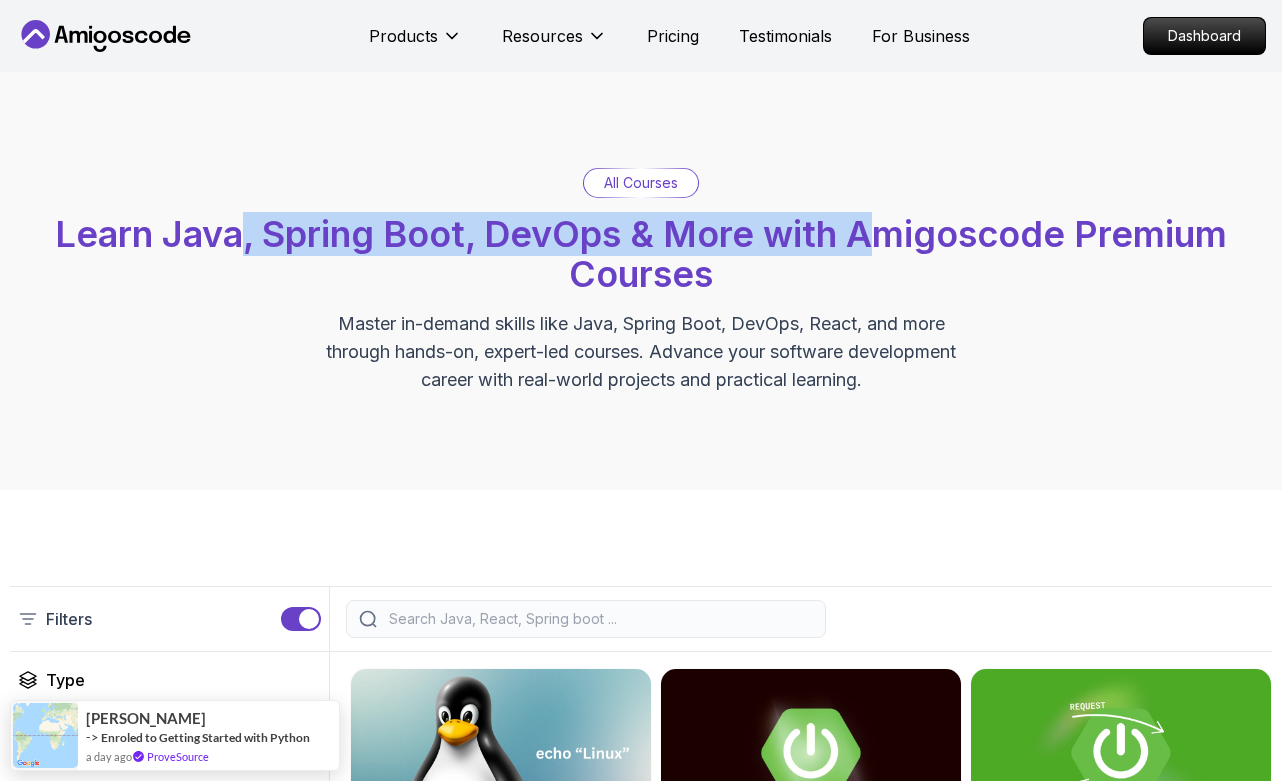 drag, startPoint x: 863, startPoint y: 240, endPoint x: 246, endPoint y: 230, distance: 617.08105 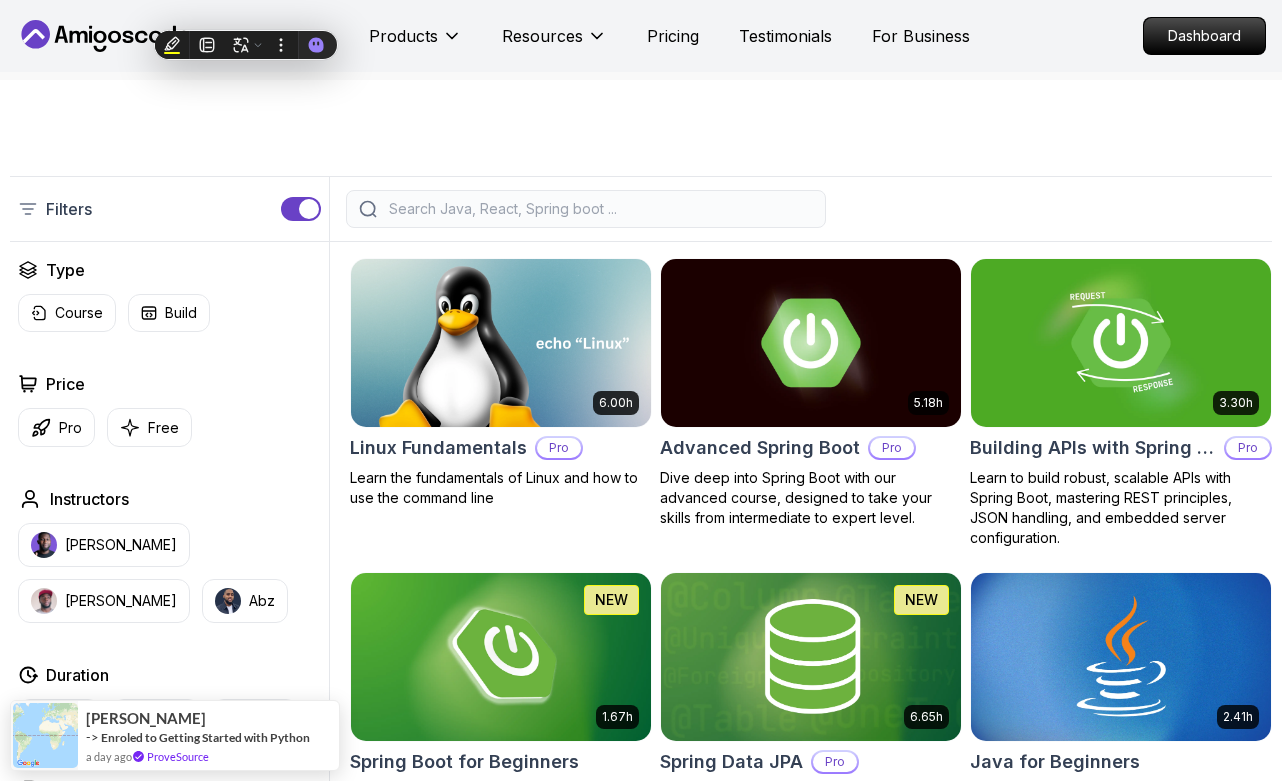 scroll, scrollTop: 480, scrollLeft: 0, axis: vertical 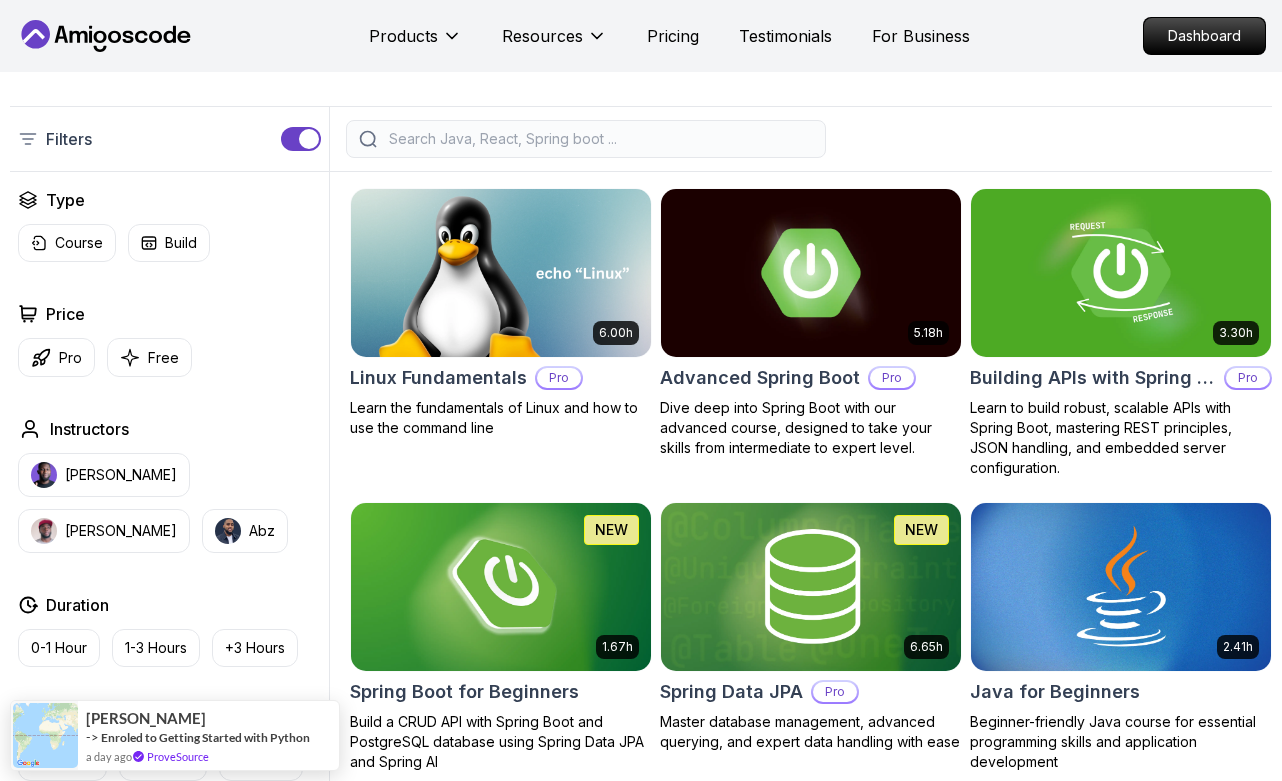 click at bounding box center [801, 139] 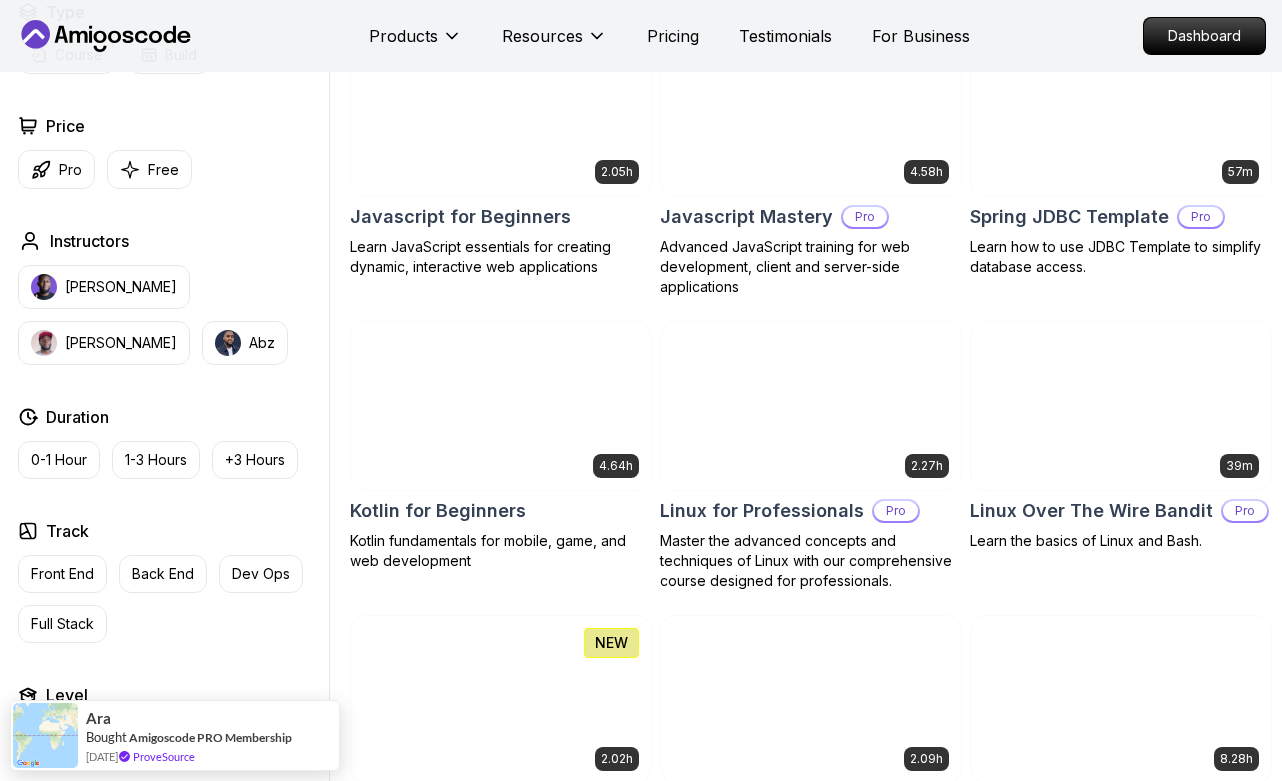 scroll, scrollTop: 3720, scrollLeft: 0, axis: vertical 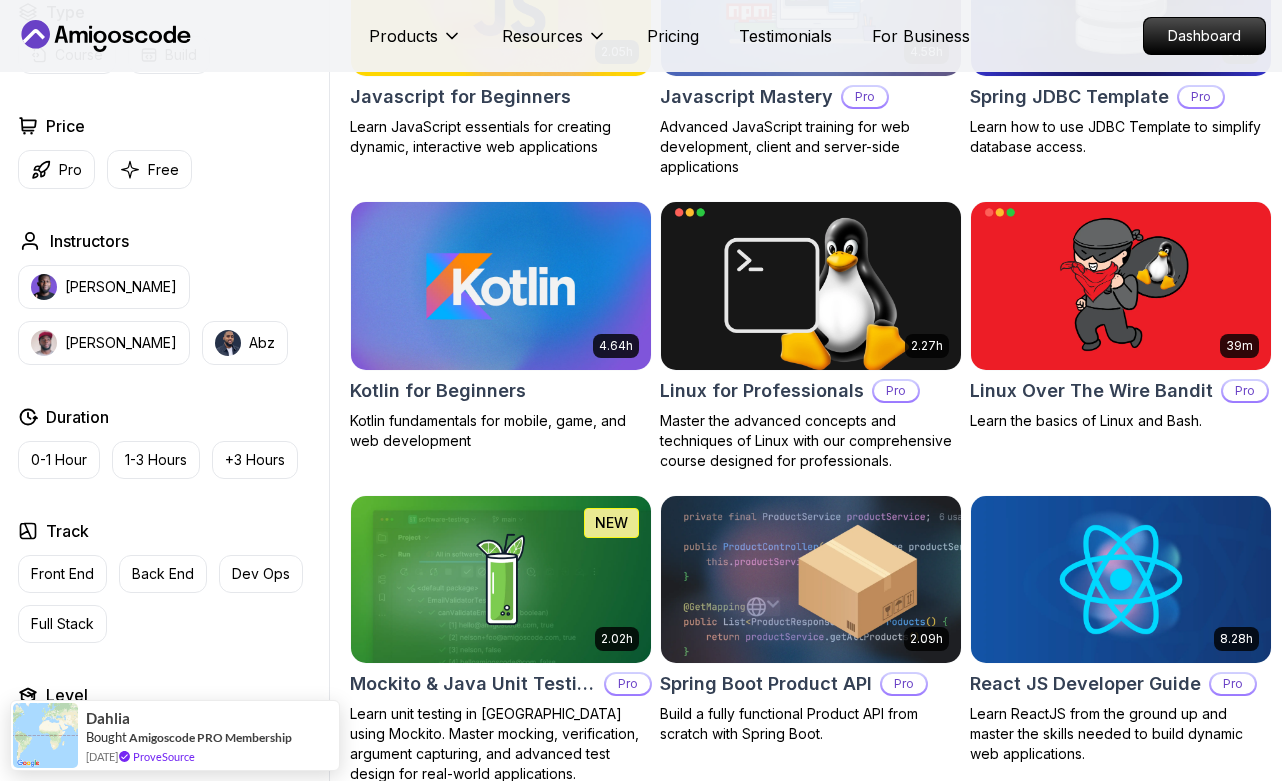 click at bounding box center [501, 285] 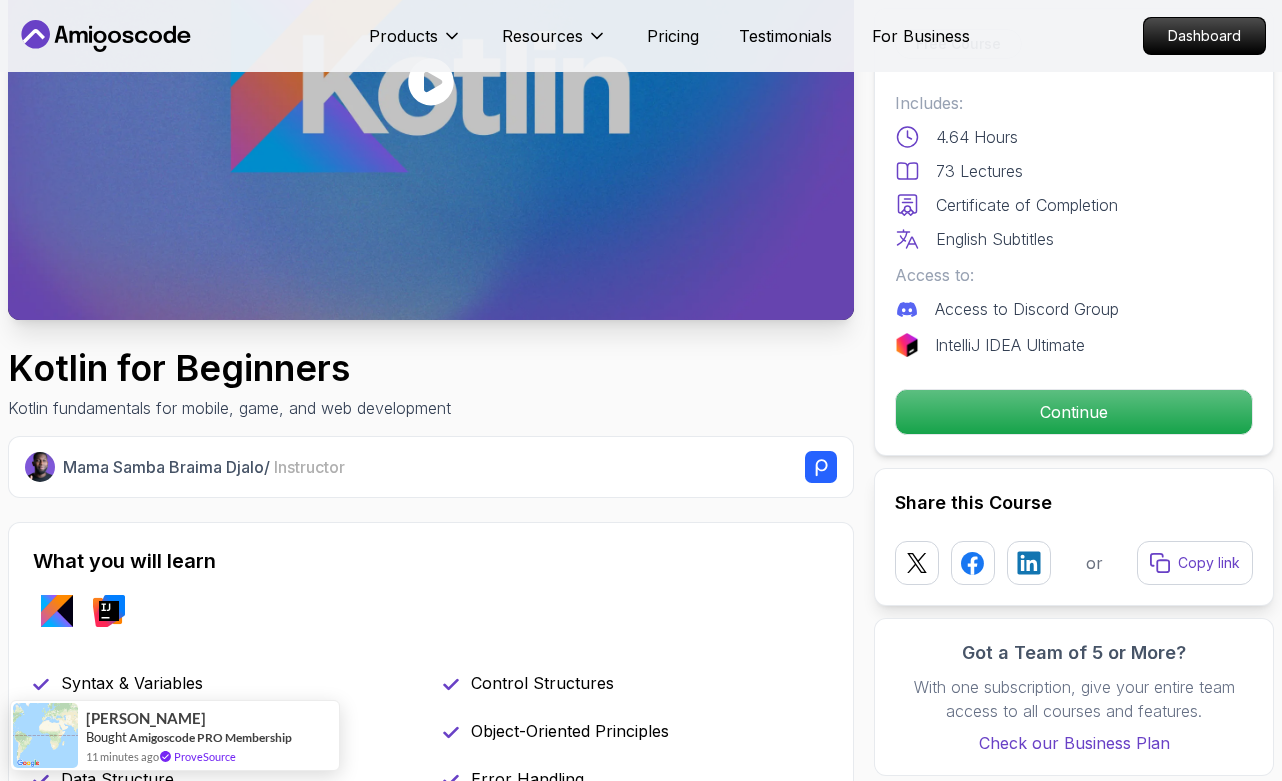 scroll, scrollTop: 240, scrollLeft: 0, axis: vertical 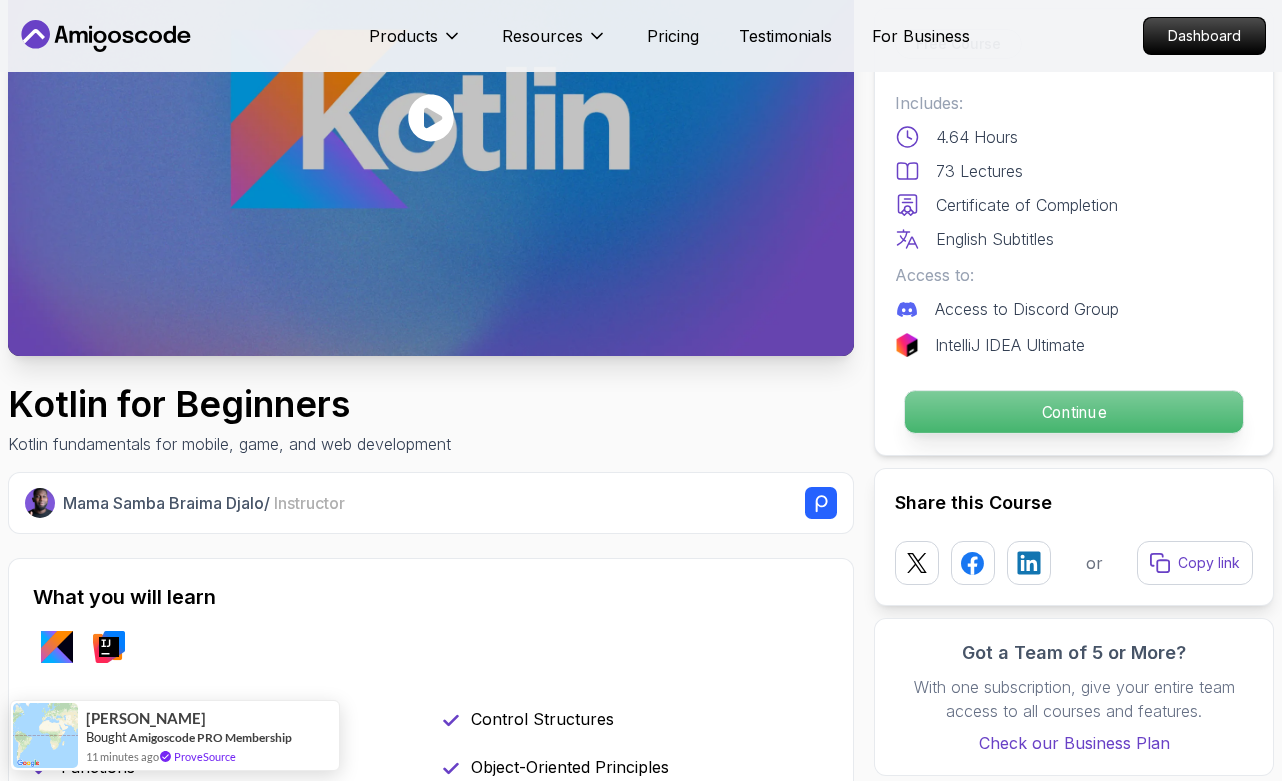 click on "Continue" at bounding box center [1074, 412] 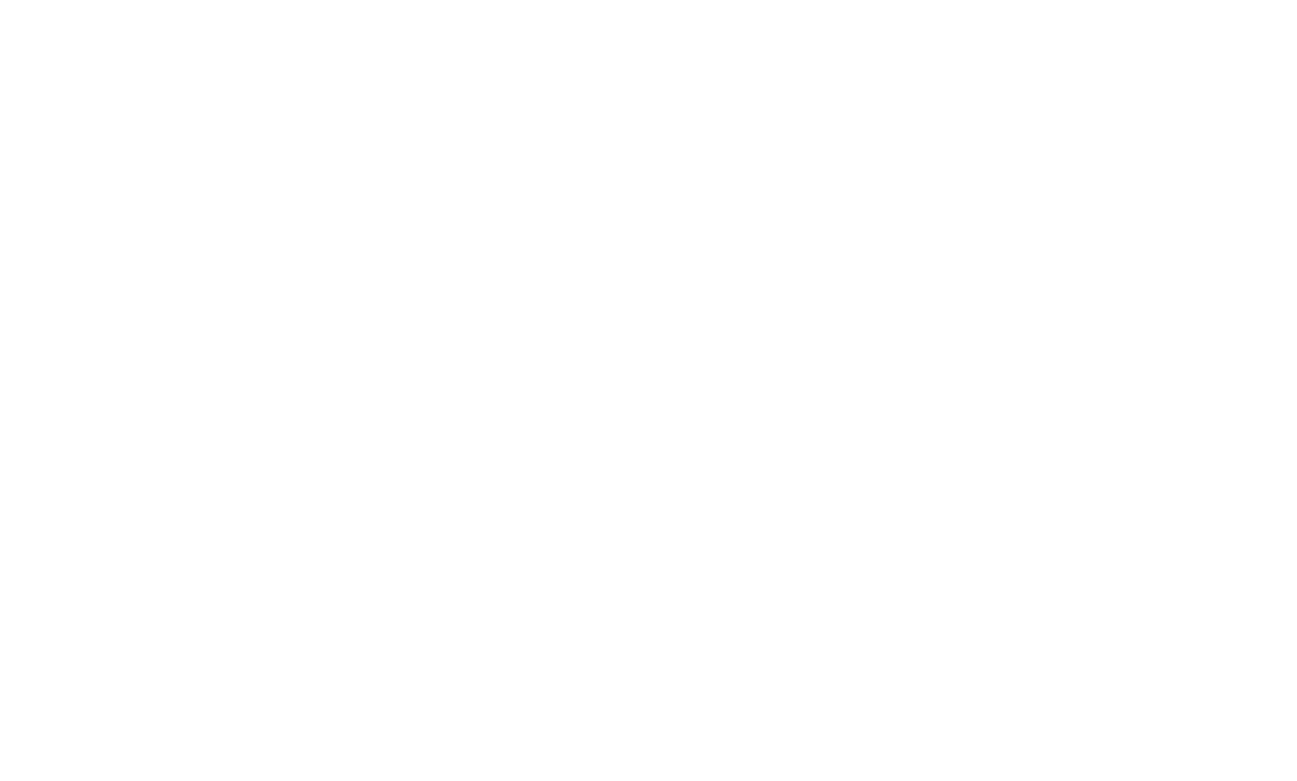 scroll, scrollTop: 0, scrollLeft: 0, axis: both 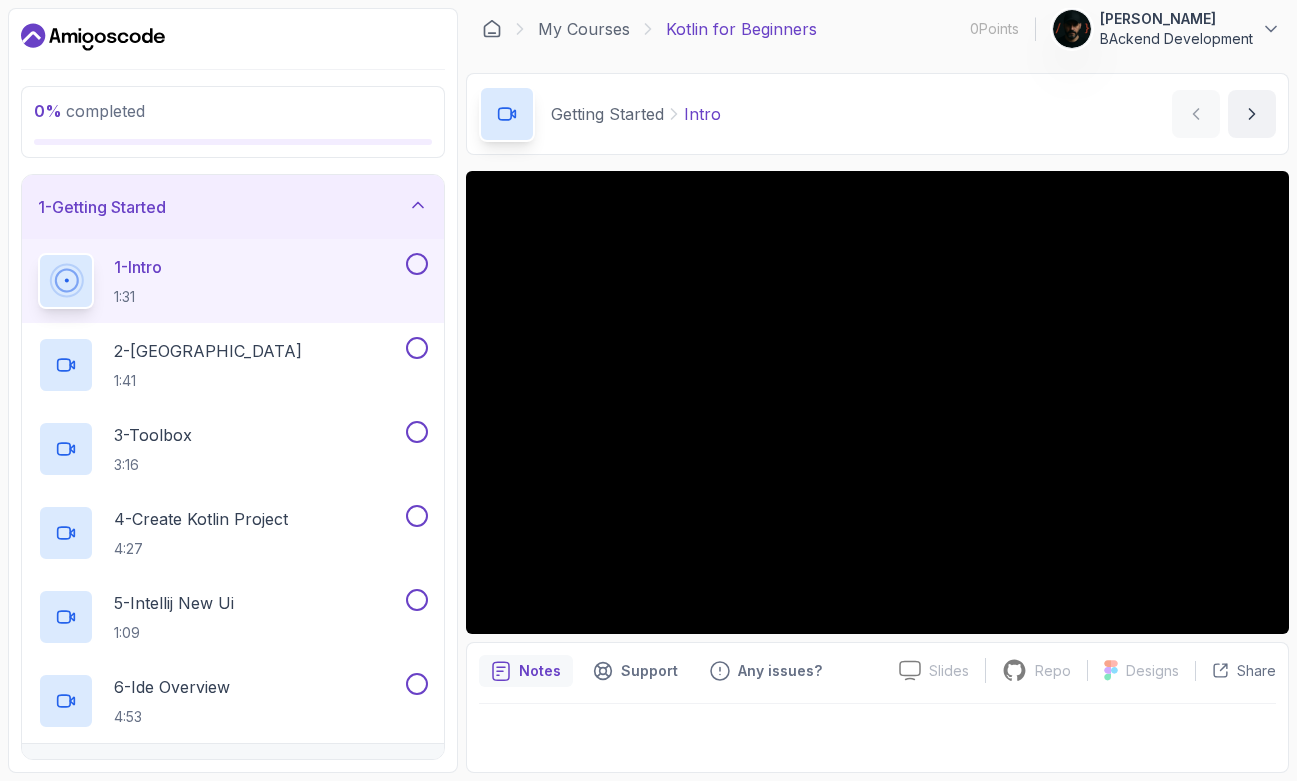 click on "0 % completed 1  -  Getting Started 1  -  Intro 1:31 2  -  Kotlin Playground 1:41 3  -  Toolbox 3:16 4  -  Create Kotlin Project 4:27 5  -  Intellij New Ui 1:09 6  -  Ide Overview 4:53 2  -  The Basics Of Kotlin 3  -  Conditionals 4  -  Arrays And Lists 5  -  Loops 6  -  Functions 7  -  Classes And Objects" at bounding box center [233, 390] 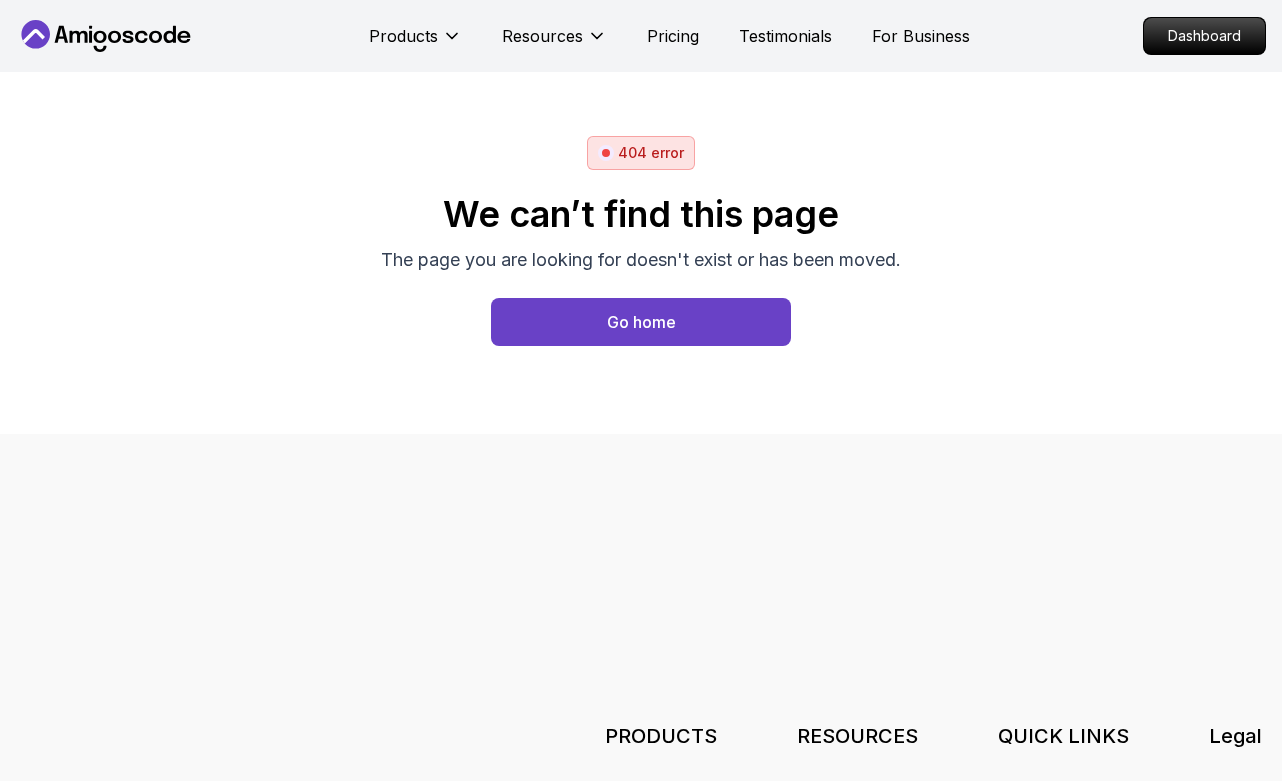 scroll, scrollTop: 0, scrollLeft: 0, axis: both 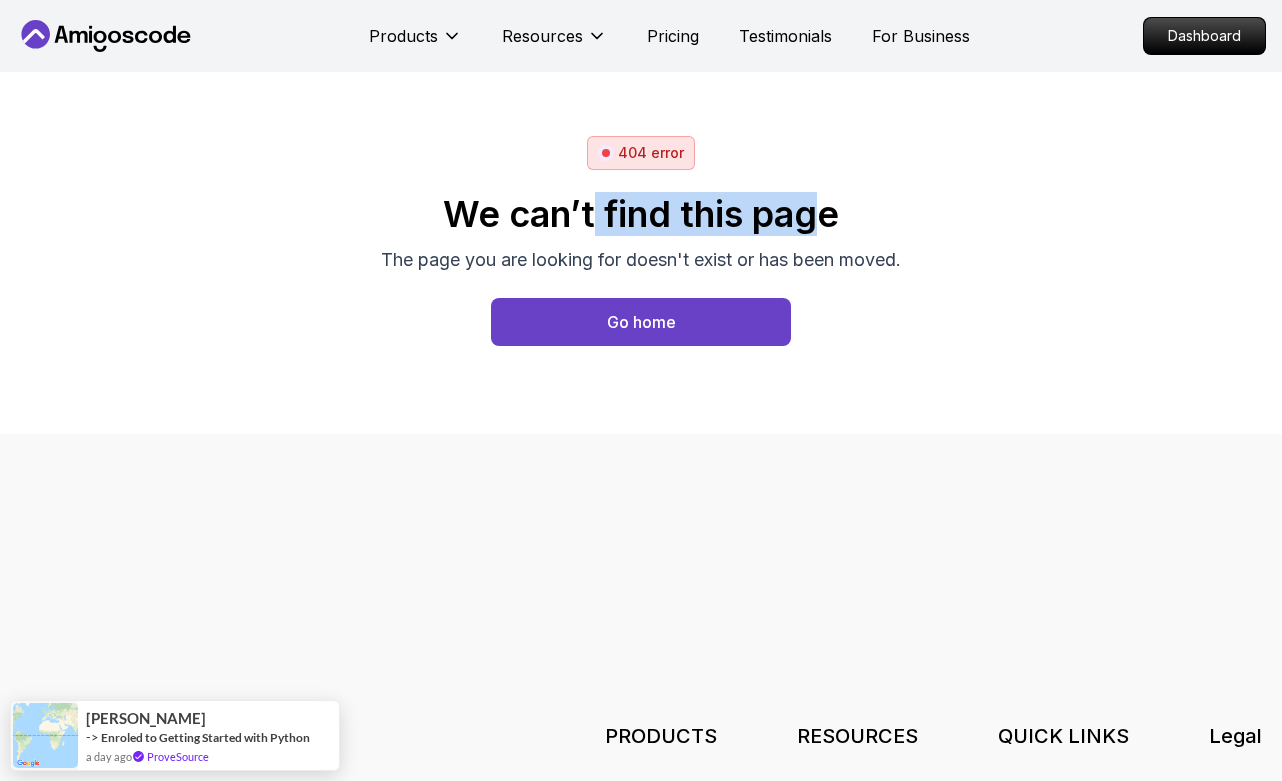 drag, startPoint x: 598, startPoint y: 210, endPoint x: 814, endPoint y: 209, distance: 216.00232 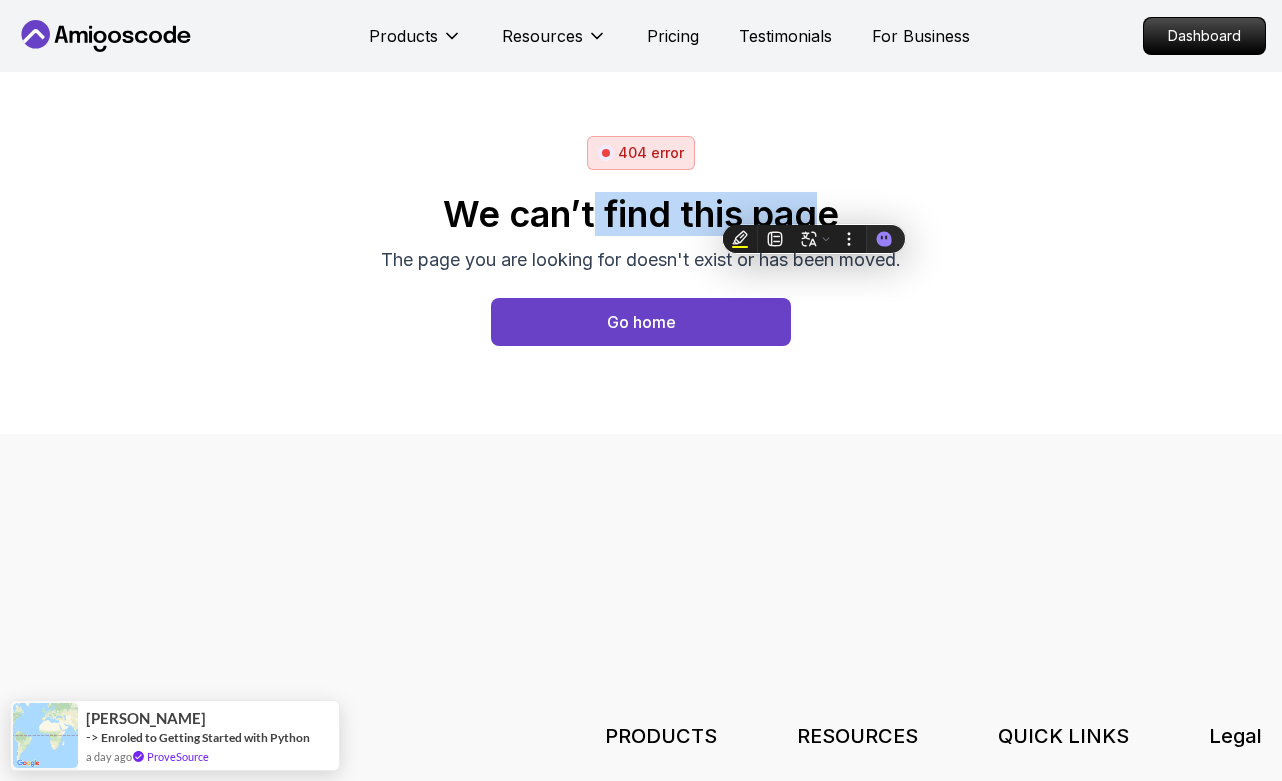 drag, startPoint x: 814, startPoint y: 209, endPoint x: 798, endPoint y: 219, distance: 18.867962 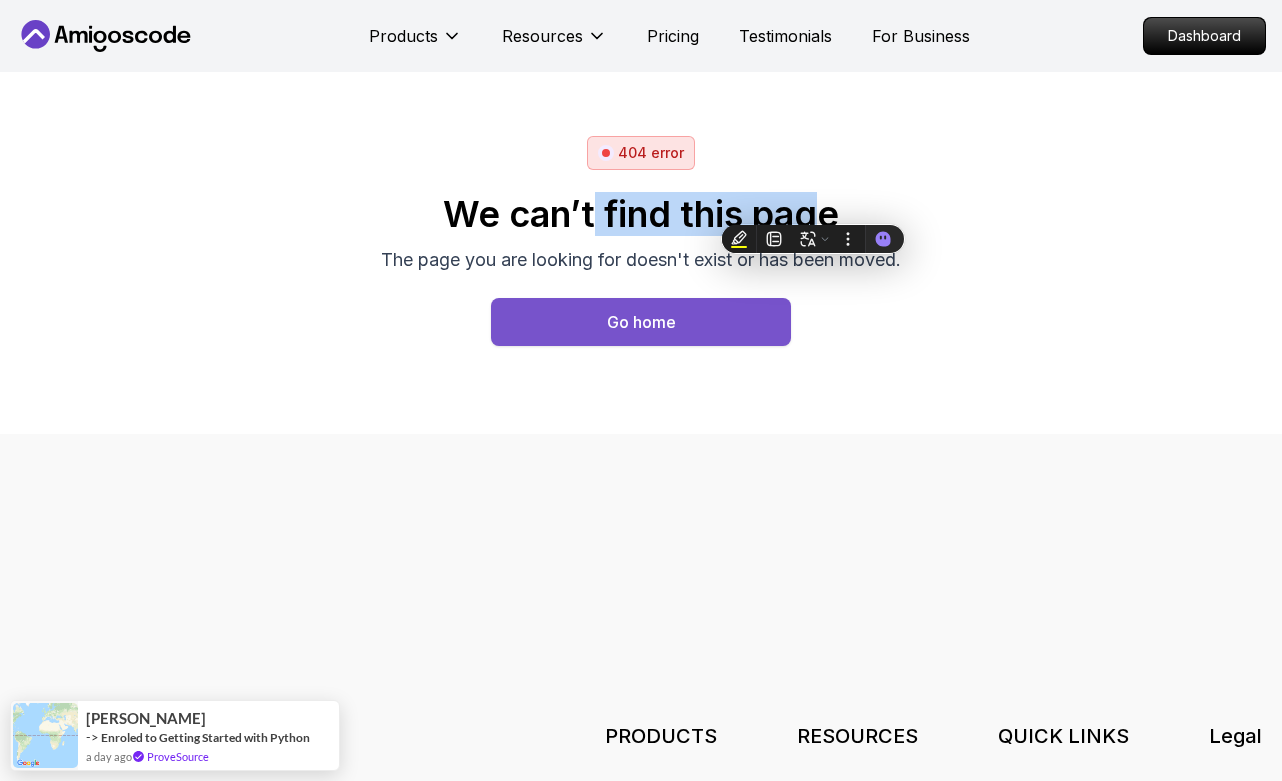 click on "Go home" at bounding box center (641, 322) 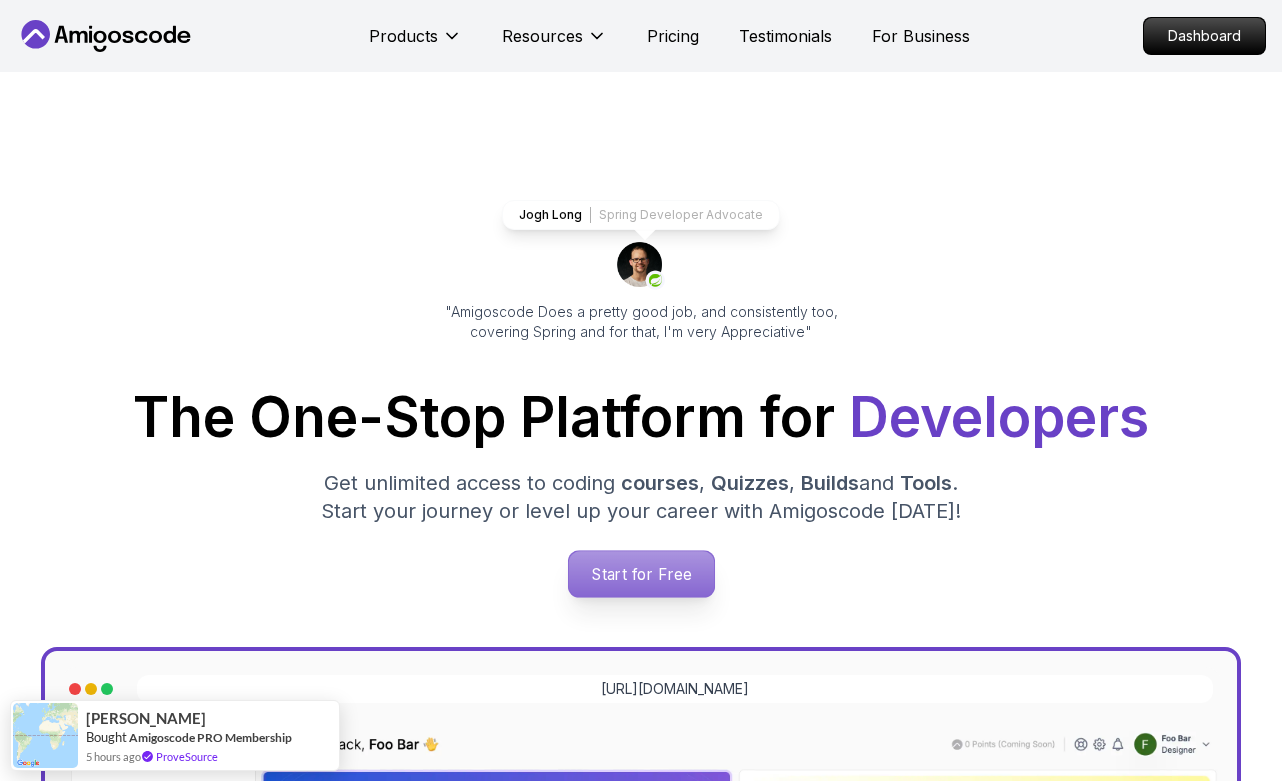 click on "Start for Free" at bounding box center [640, 574] 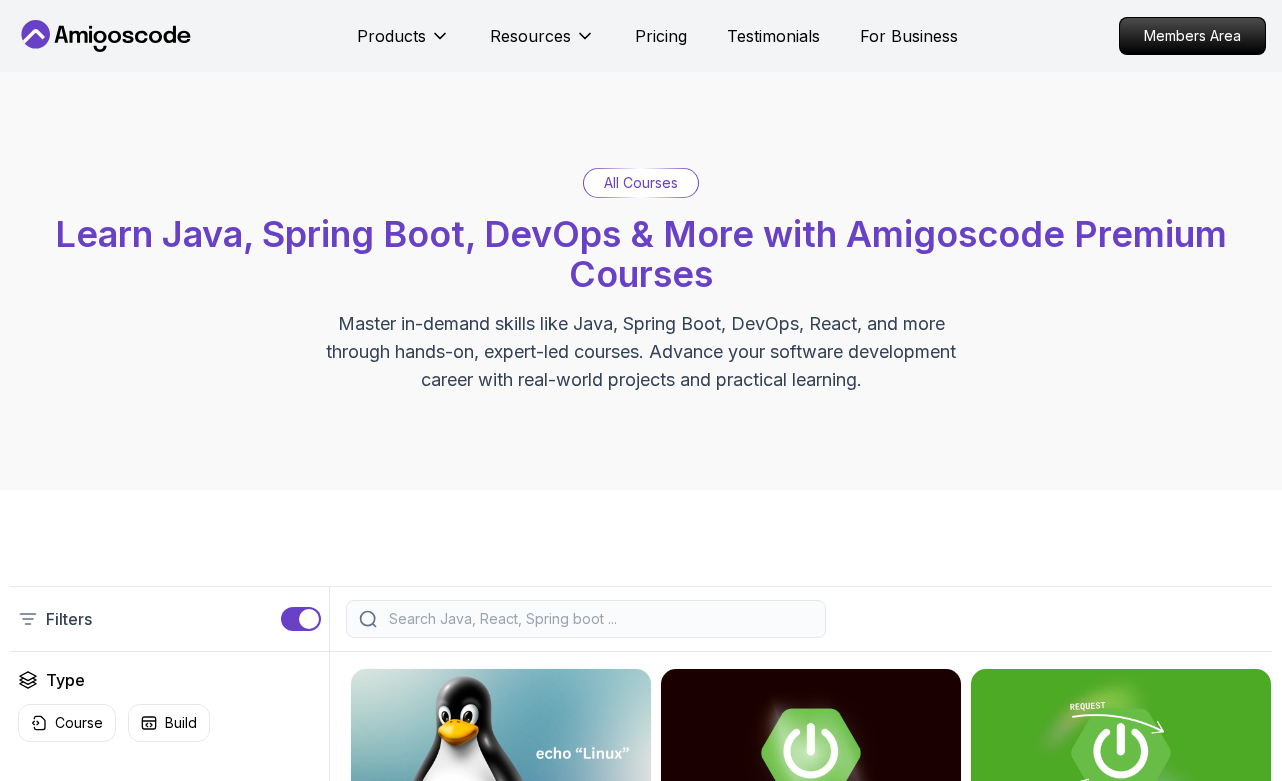 scroll, scrollTop: 0, scrollLeft: 0, axis: both 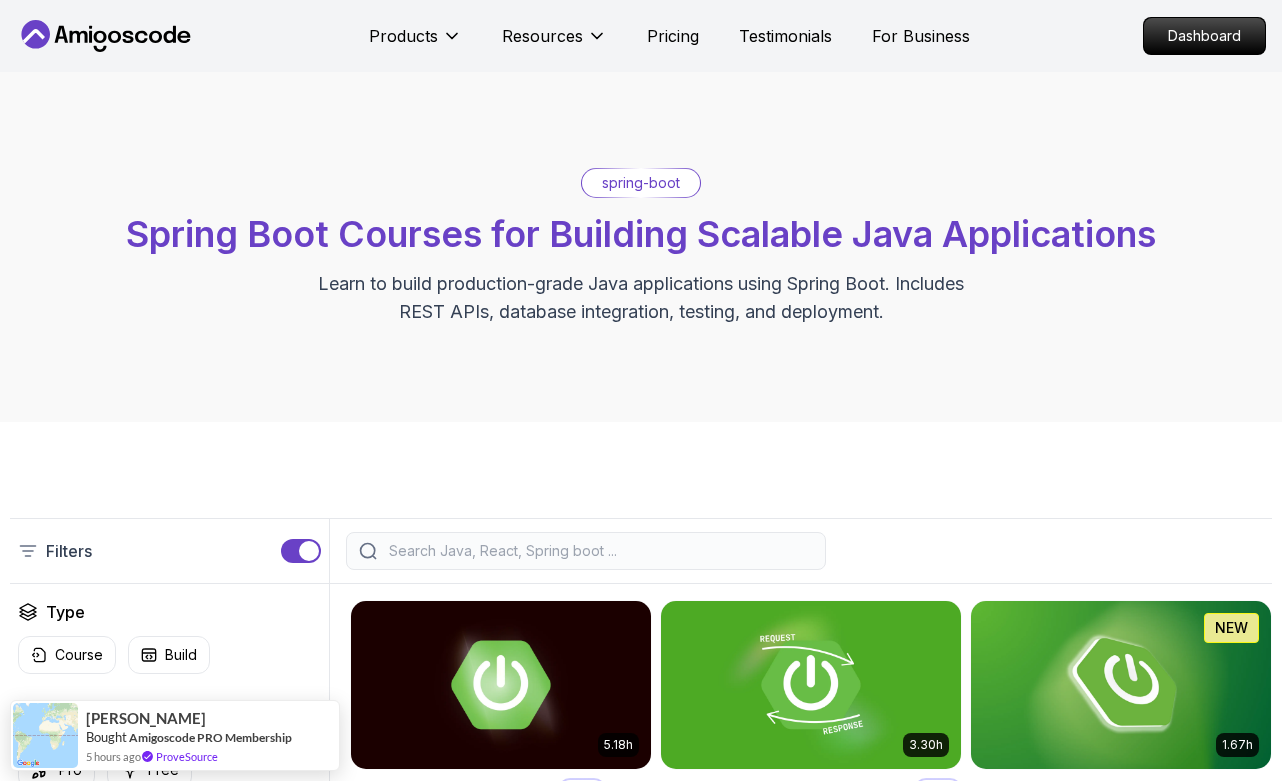 click on "Products Resources Pricing Testimonials For Business Dashboard Products Resources Pricing Testimonials For Business Dashboard spring-boot Spring Boot Courses for Building Scalable Java Applications Learn to build production-grade Java applications using Spring Boot. Includes REST APIs, database integration, testing, and deployment. Filters Filters Type Course Build Price Pro Free Instructors Nelson Djalo Richard Abz Duration 0-1 Hour 1-3 Hours +3 Hours Track Front End Back End Dev Ops Full Stack Level Junior Mid-level Senior 5.18h Advanced Spring Boot Pro Dive deep into Spring Boot with our advanced course, designed to take your skills from intermediate to expert level. 3.30h Building APIs with Spring Boot Pro Learn to build robust, scalable APIs with Spring Boot, mastering REST principles, JSON handling, and embedded server configuration. 1.67h NEW Spring Boot for Beginners Build a CRUD API with Spring Boot and PostgreSQL database using Spring Data JPA and Spring AI 6.65h NEW Spring Data JPA Pro 2.73h Pro" at bounding box center [641, 1578] 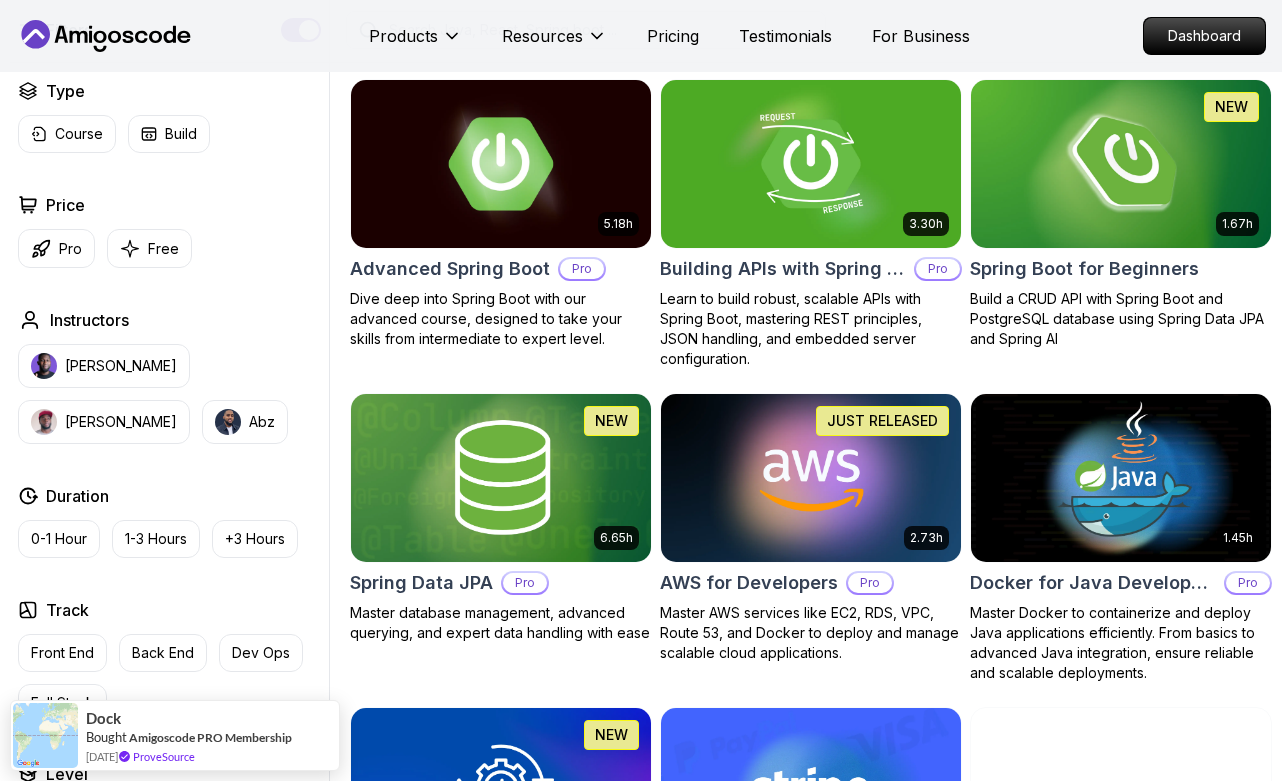 scroll, scrollTop: 480, scrollLeft: 0, axis: vertical 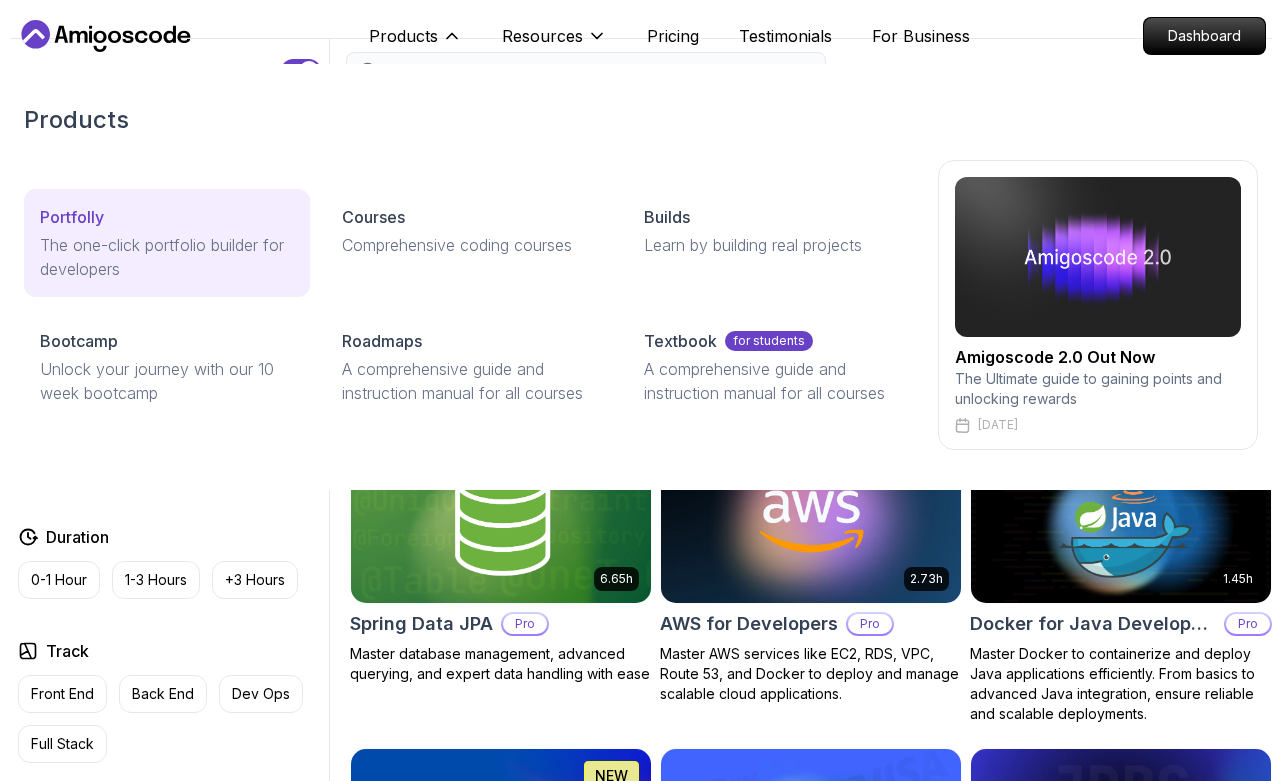click on "The one-click portfolio builder for developers" at bounding box center (167, 257) 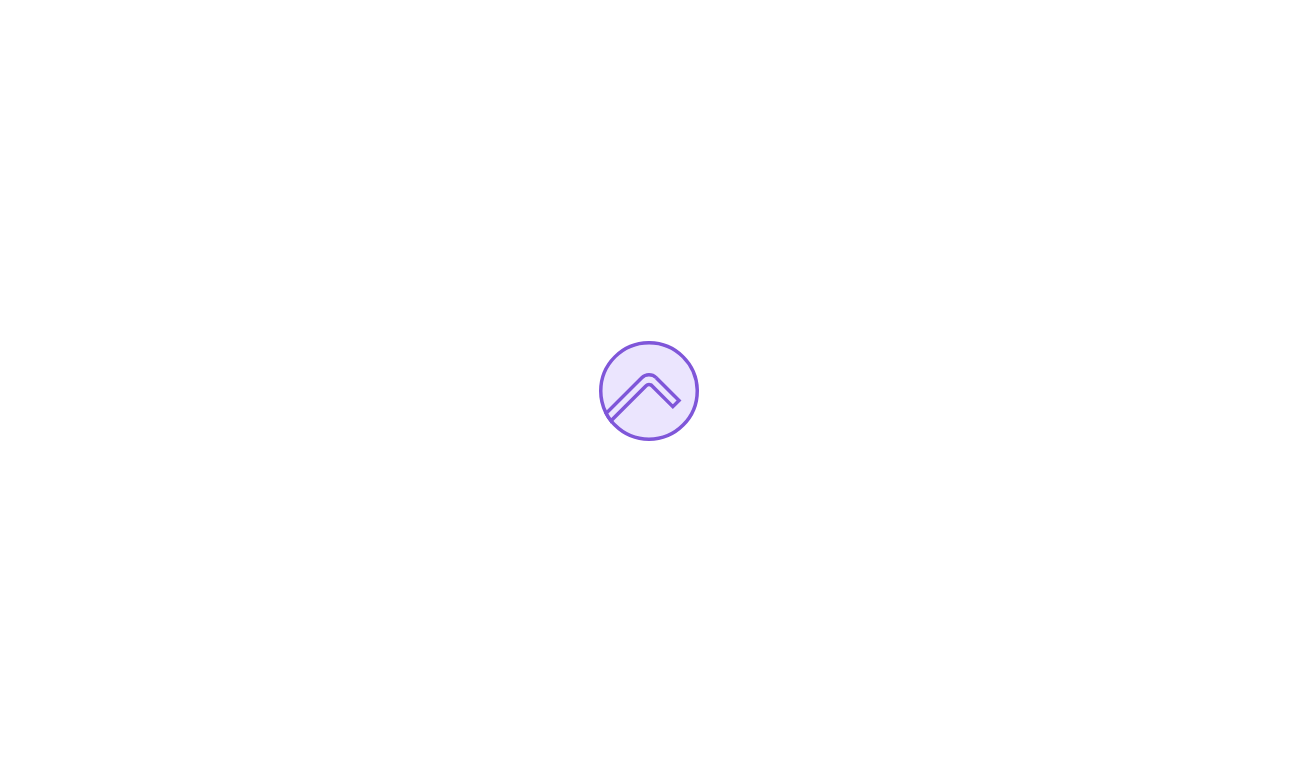 scroll, scrollTop: 0, scrollLeft: 0, axis: both 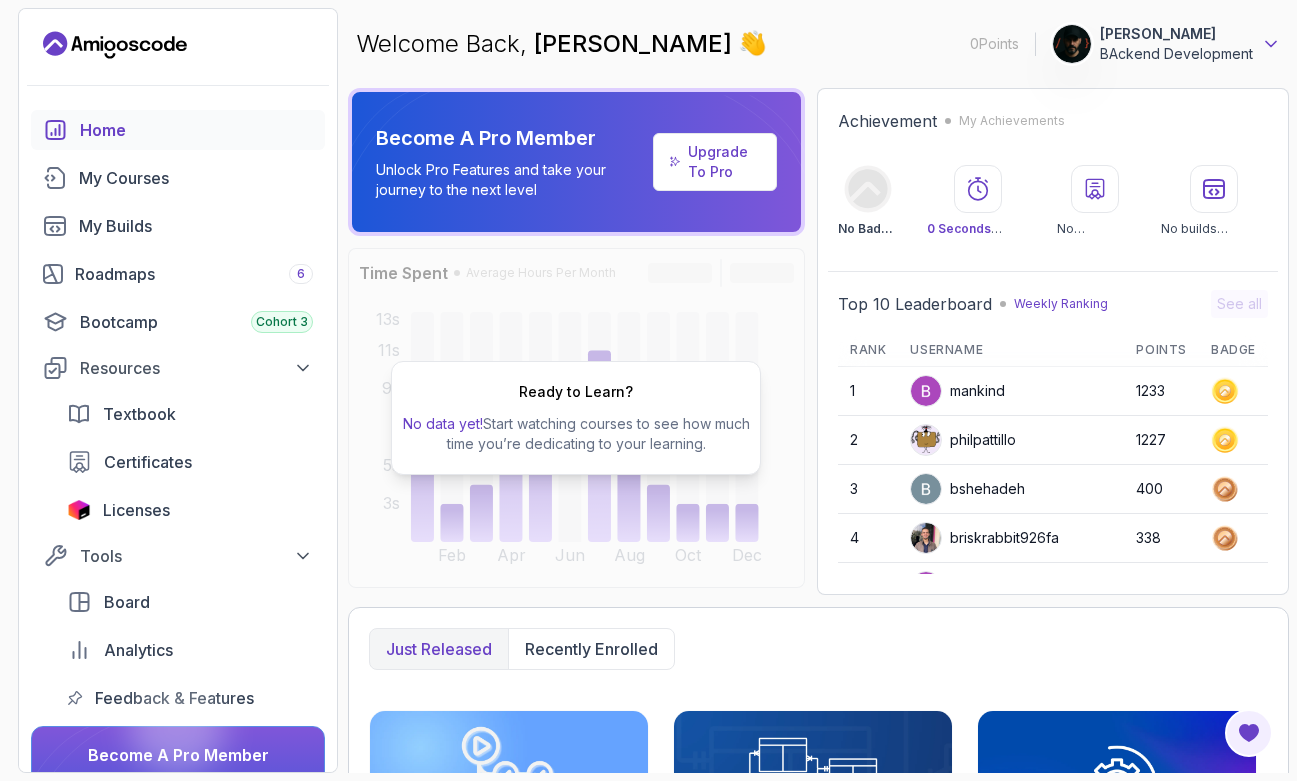 click 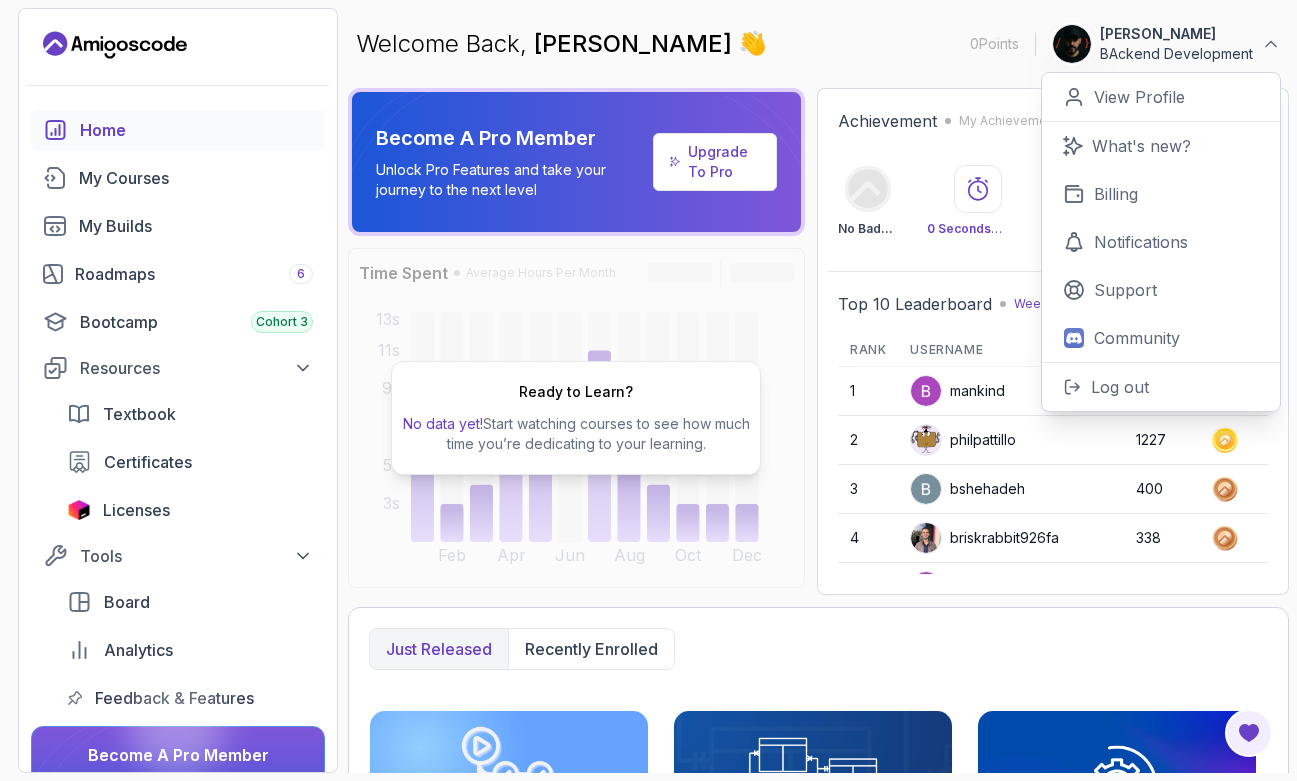 click on "Welcome Back,   [PERSON_NAME]   👋 0  Points 1 [PERSON_NAME] Development 0  Points View Profile What's new? Billing Notifications Support Community Log out" at bounding box center (818, 44) 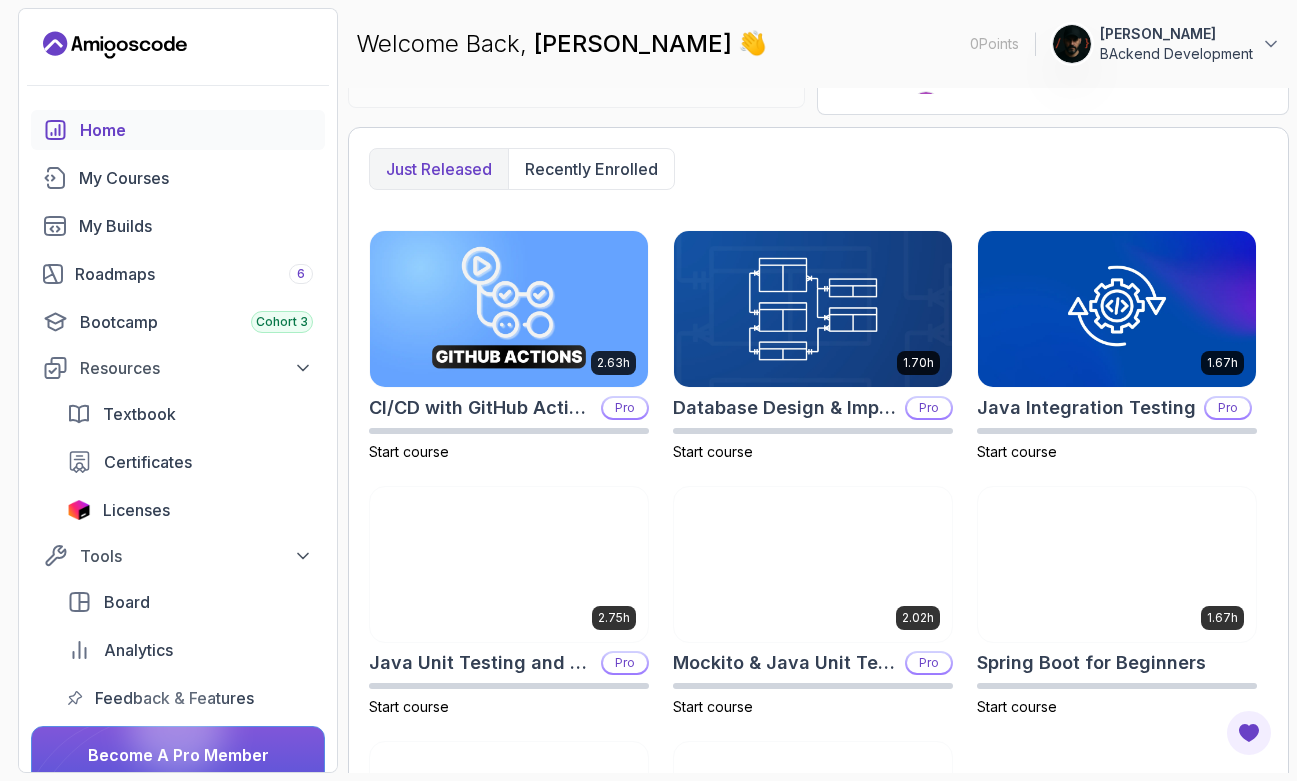 scroll, scrollTop: 701, scrollLeft: 0, axis: vertical 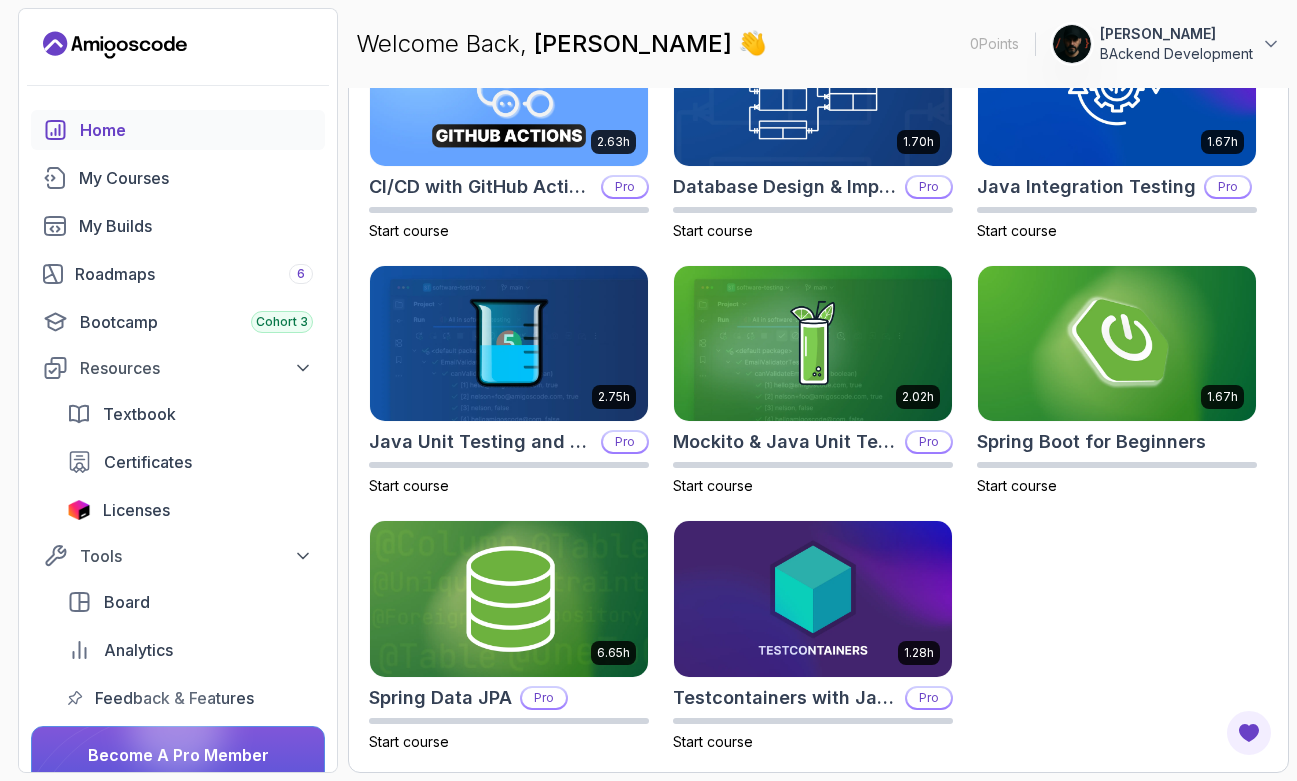 click on "0  Points 1 [PERSON_NAME] BAckend Development Home My Courses My Builds Roadmaps 6 Bootcamp Cohort 3 Resources Textbook Certificates Licenses Tools Board Analytics Feedback & Features Become A Pro Member Unlock Pro Features and take your journey to the next level Upgrade To Pro Welcome Back,   [PERSON_NAME]   👋 0  Points 1 [PERSON_NAME] BAckend Development Become A Pro Member Unlock Pro Features and take your journey to the next level Upgrade To Pro Time Spent Average Hours Per Month   Feb Apr Jun Aug Oct Dec 3s 5s 9s 11s 13s Ready to Learn? No data yet!   Start watching courses to see how much time you’re dedicating to your learning. Achievement My Achievements No Badge :( 0 Seconds   Watched   No certificates No builds completed Top 10 Leaderboard Weekly Ranking See all Rank Username Points Badge 1 mankind 1233 2 philpattillo 1227 3 bshehadeh 400 4 briskrabbit926fa 338 5 bravehummingbirde7e13 293 6 lucasmachado 252 7 charmingeagle3bd27 242 8 happyrhino56a07 237 9 sharporcaeaeea 196 10 rx03 180 2.63h" at bounding box center [648, 390] 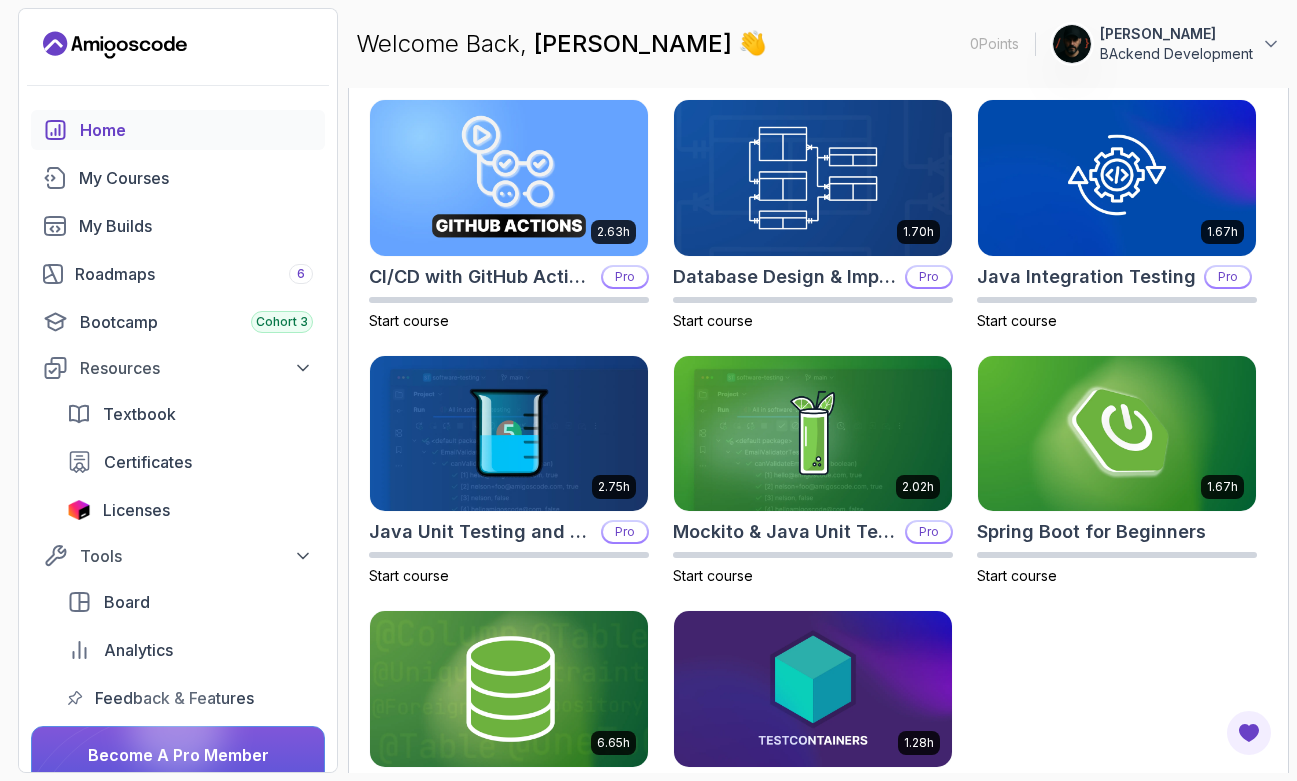 scroll, scrollTop: 701, scrollLeft: 0, axis: vertical 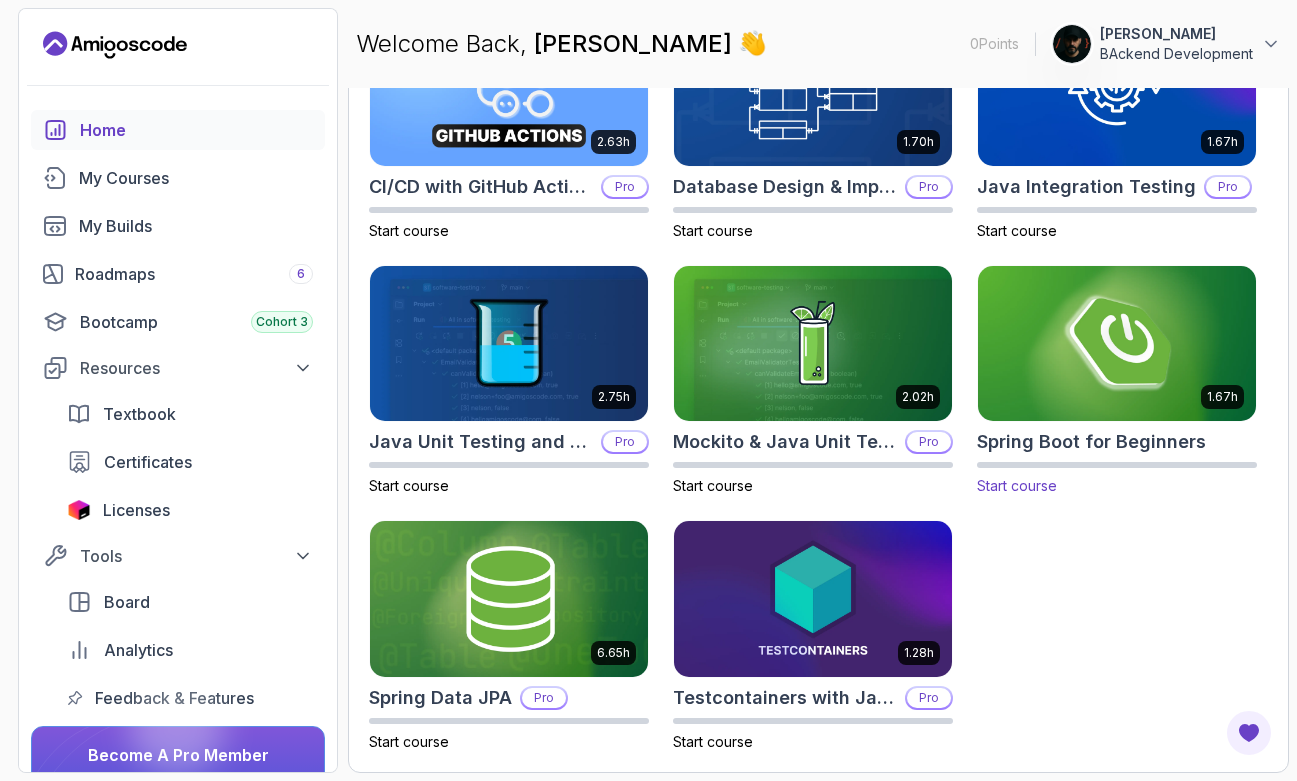 click at bounding box center [1117, 343] 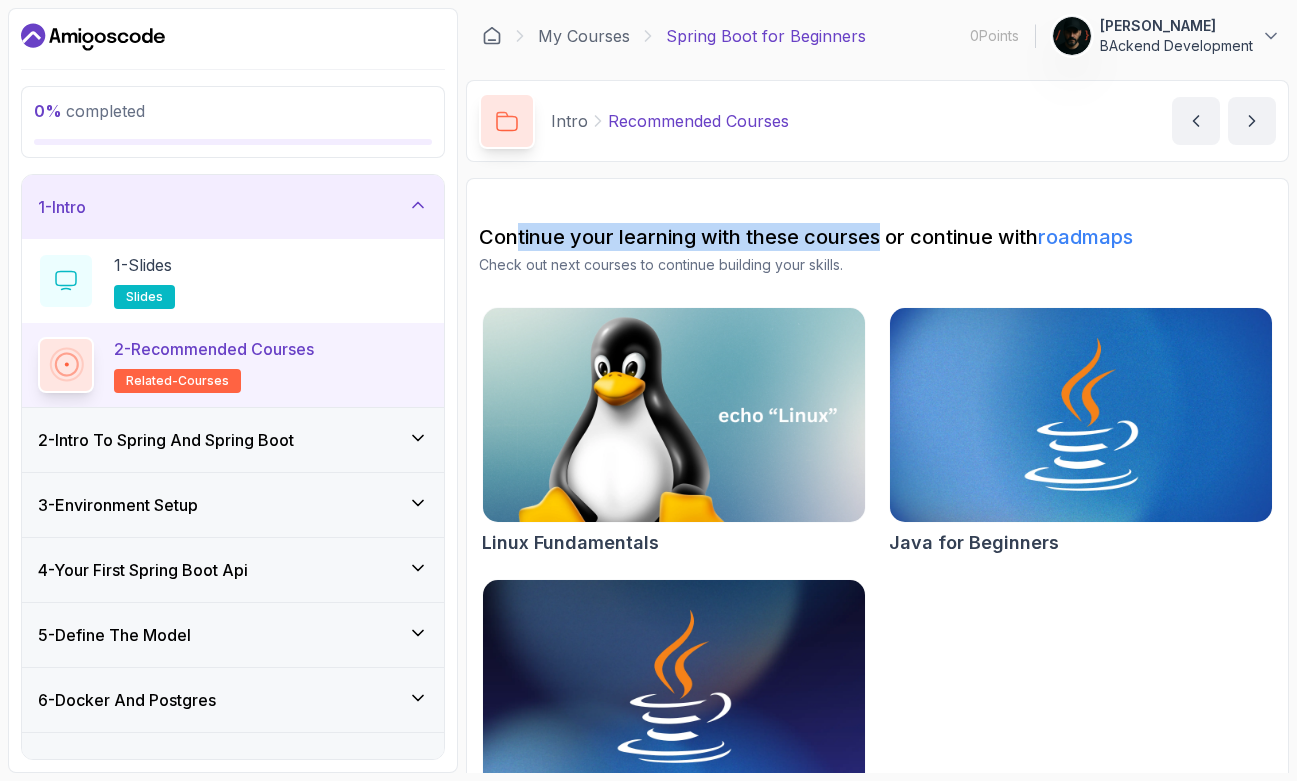 drag, startPoint x: 516, startPoint y: 232, endPoint x: 883, endPoint y: 225, distance: 367.06674 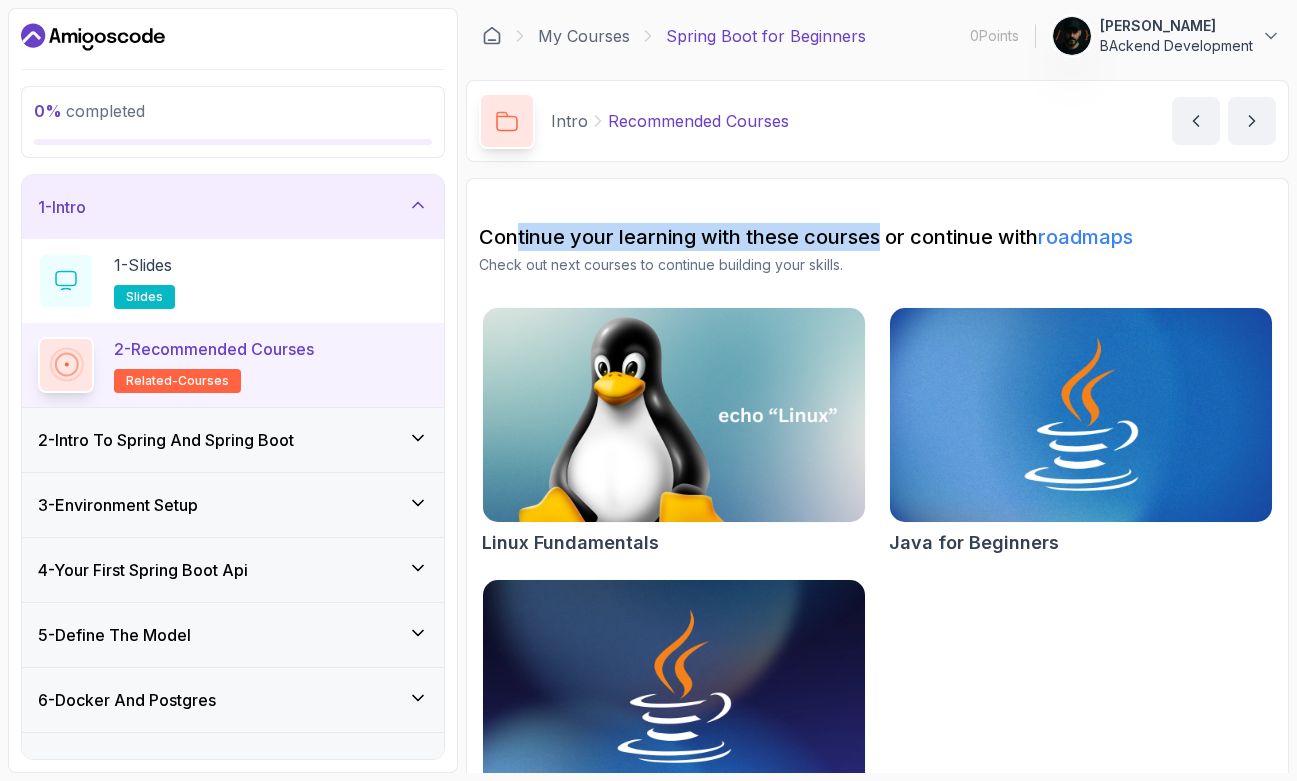 click on "Continue your learning with these courses or continue with  roadmaps" at bounding box center (877, 237) 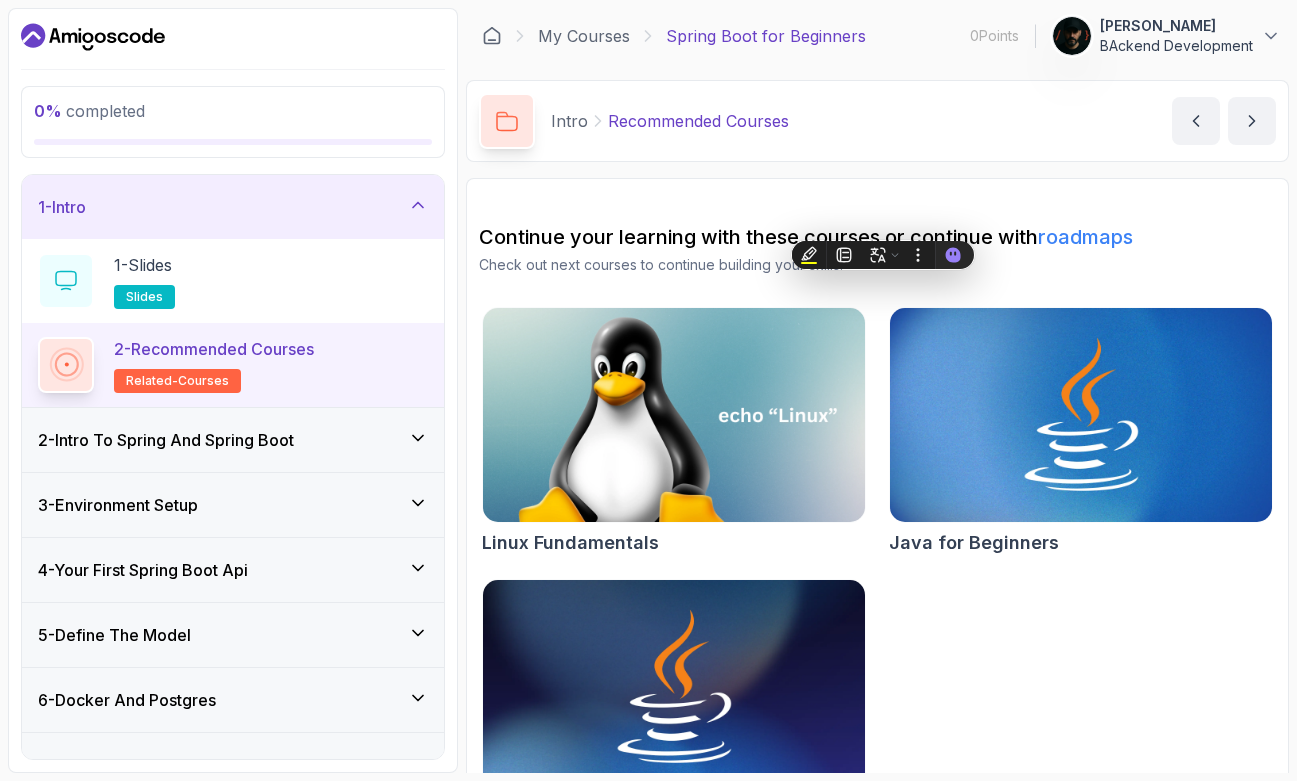 click on "Continue your learning with these courses or continue with  roadmaps" at bounding box center [877, 237] 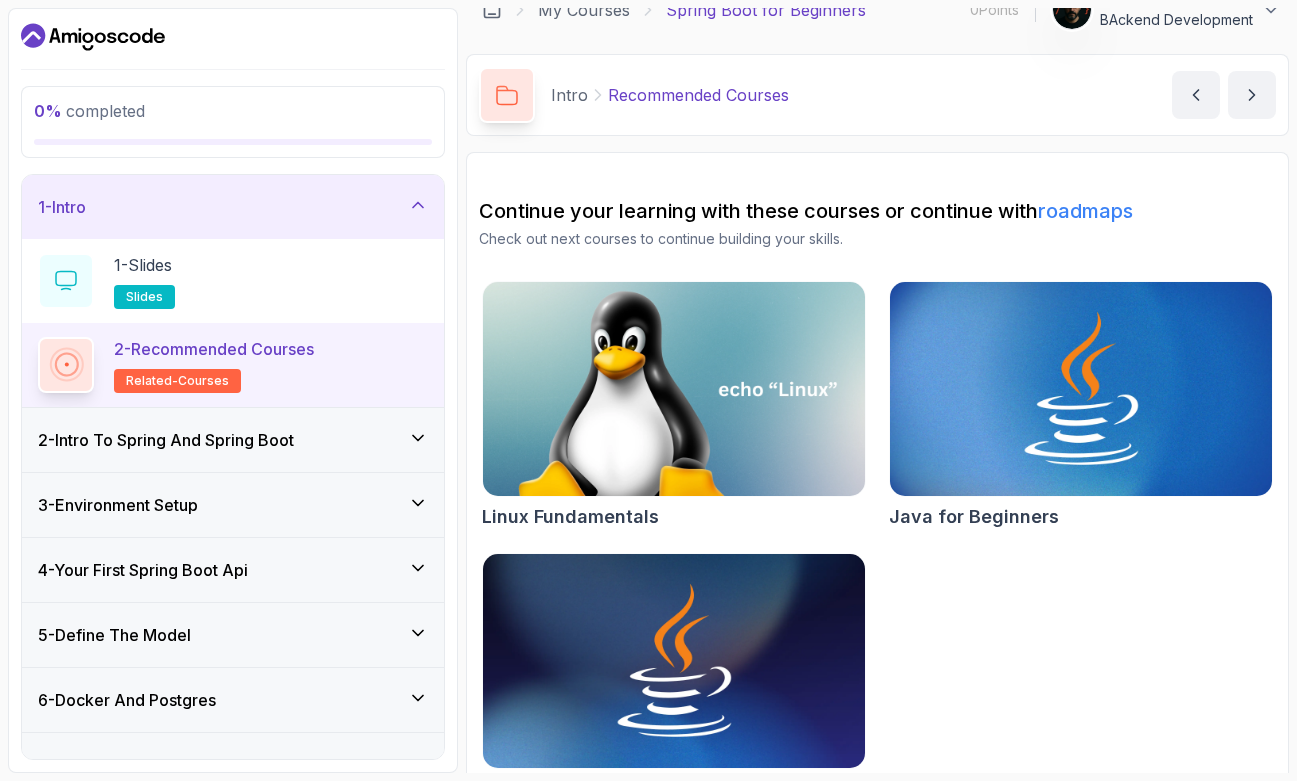 scroll, scrollTop: 0, scrollLeft: 0, axis: both 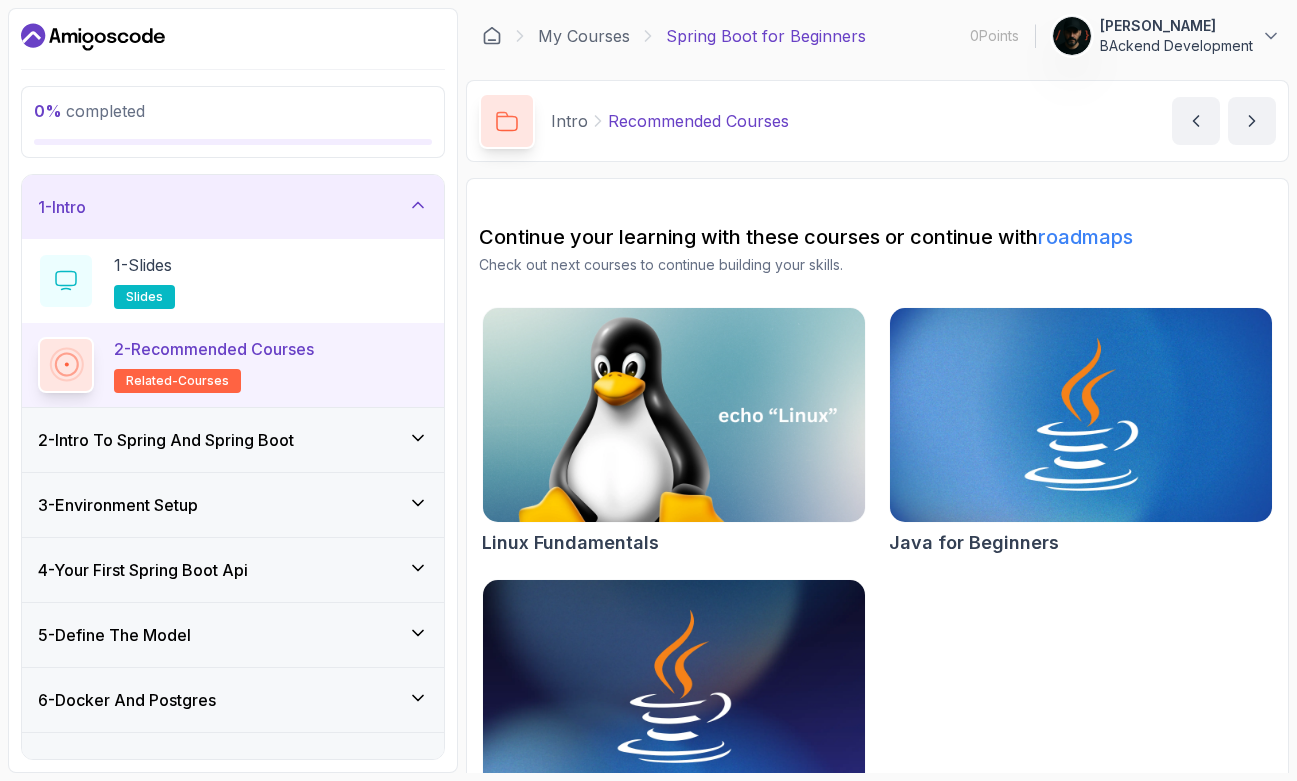 click on "2  -  Intro To Spring And Spring Boot" at bounding box center [166, 440] 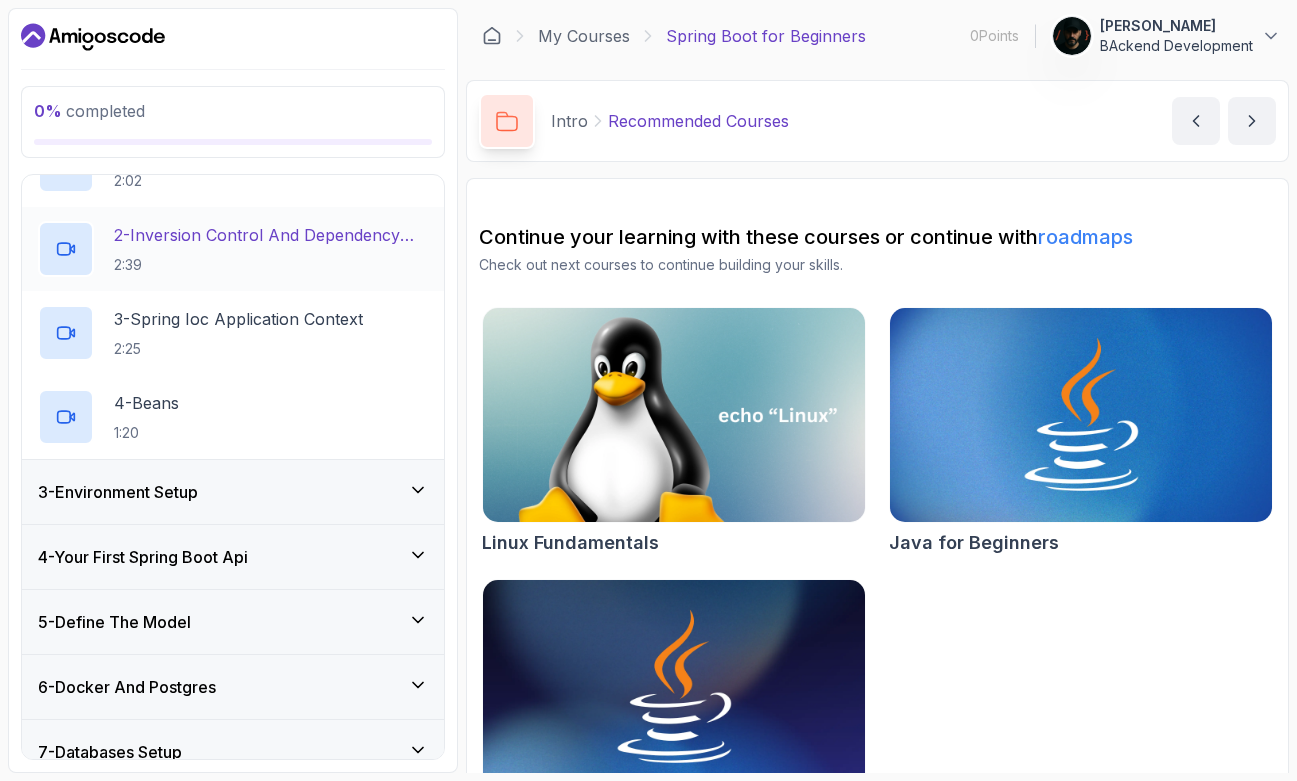 scroll, scrollTop: 240, scrollLeft: 0, axis: vertical 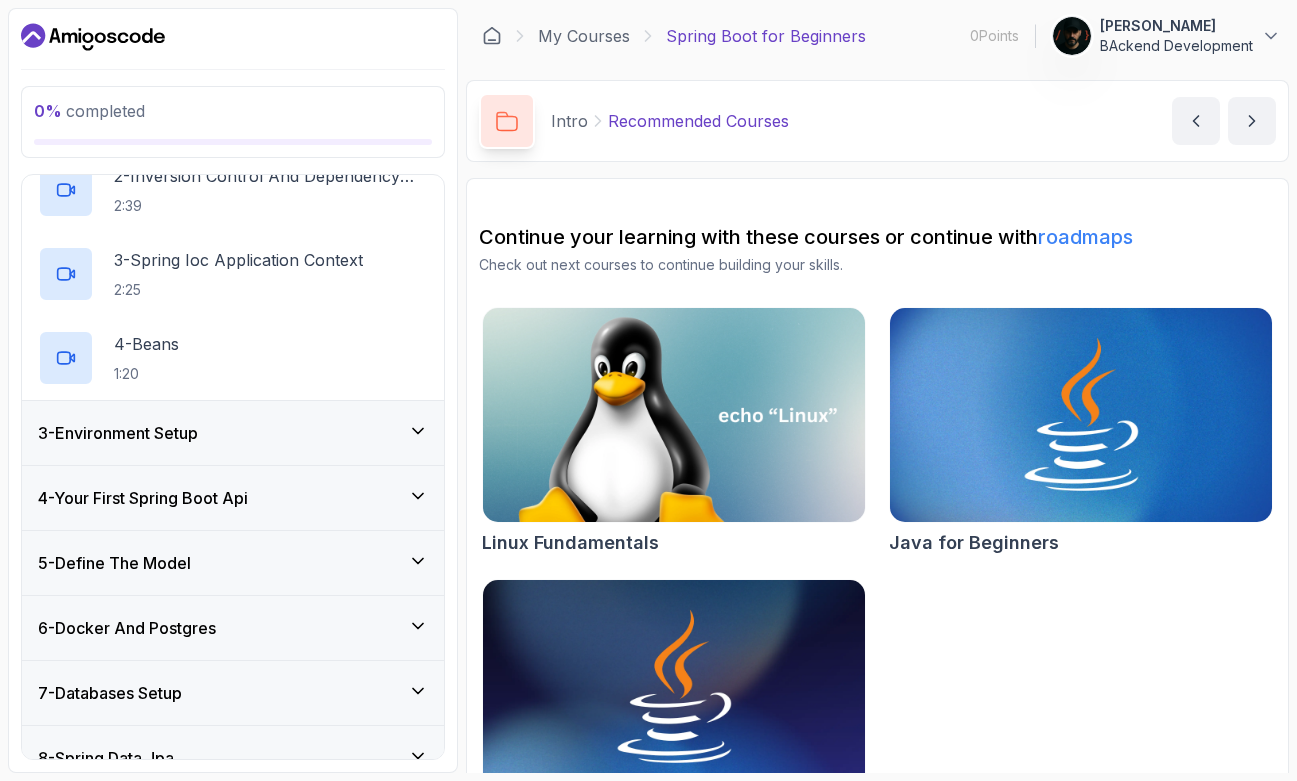click on "3  -  Environment Setup" at bounding box center [118, 433] 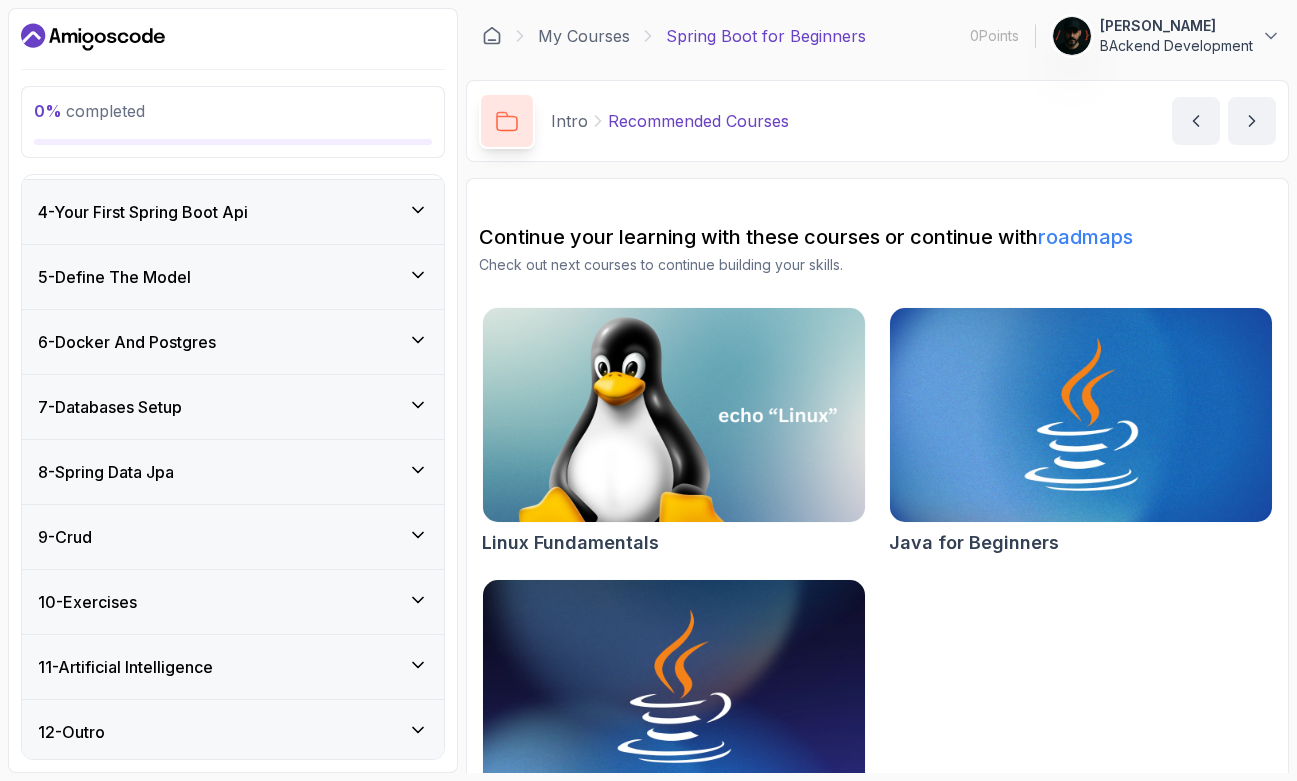 scroll, scrollTop: 447, scrollLeft: 0, axis: vertical 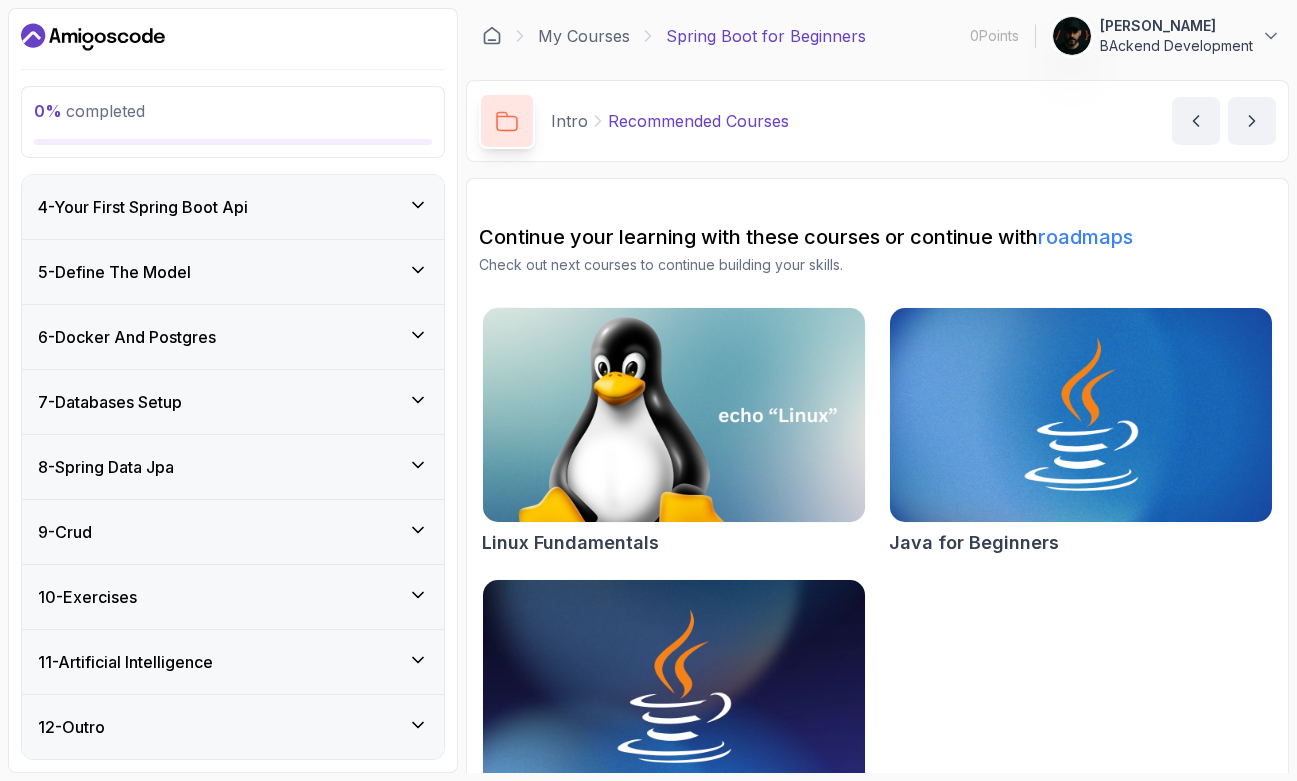 click on "7  -  Databases Setup" at bounding box center (110, 402) 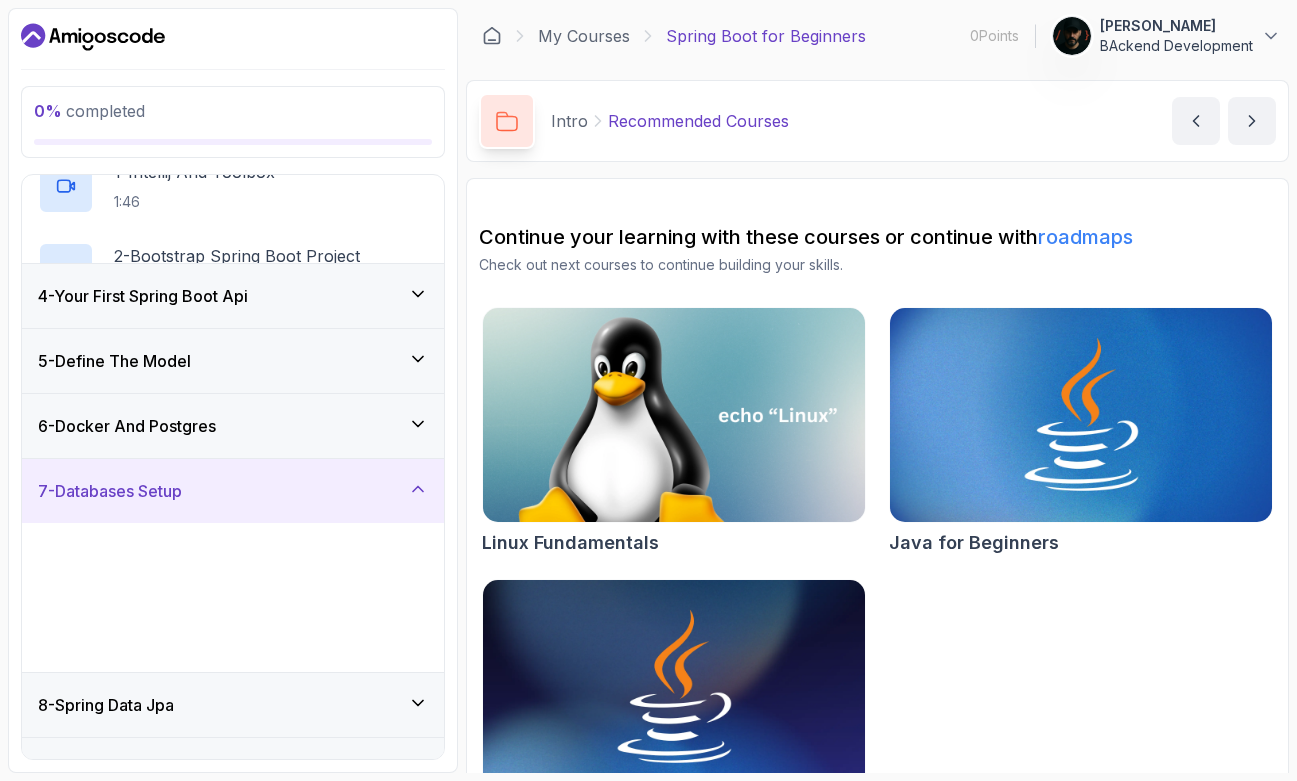 scroll, scrollTop: 195, scrollLeft: 0, axis: vertical 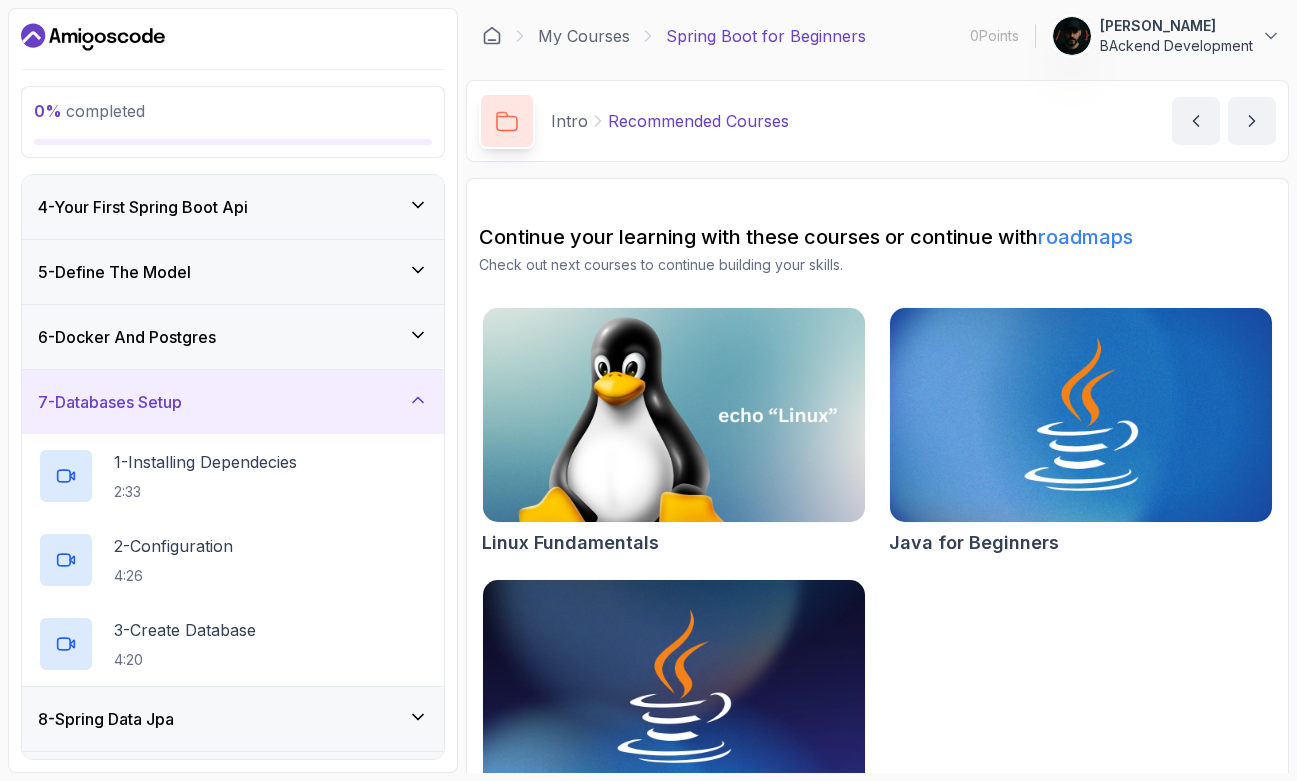 click on "7  -  Databases Setup" at bounding box center (110, 402) 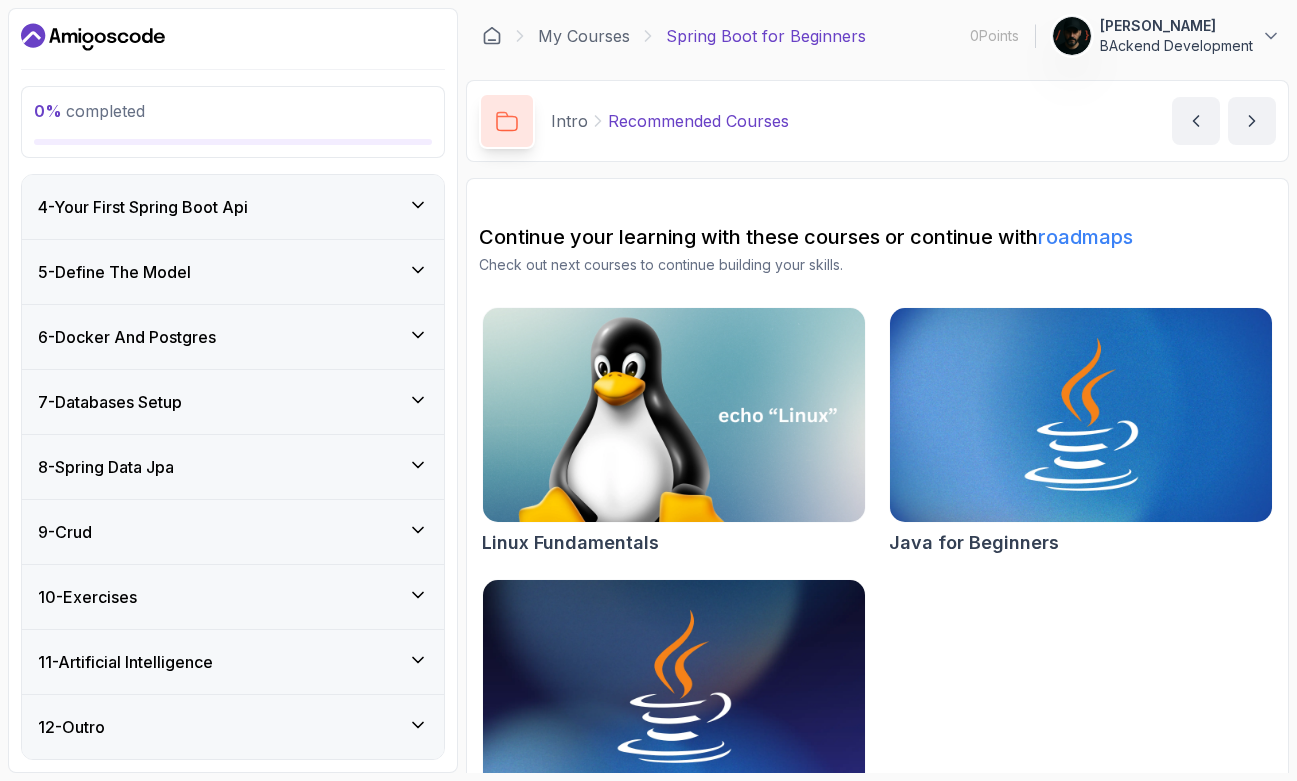 click on "6  -  Docker And Postgres" at bounding box center (127, 337) 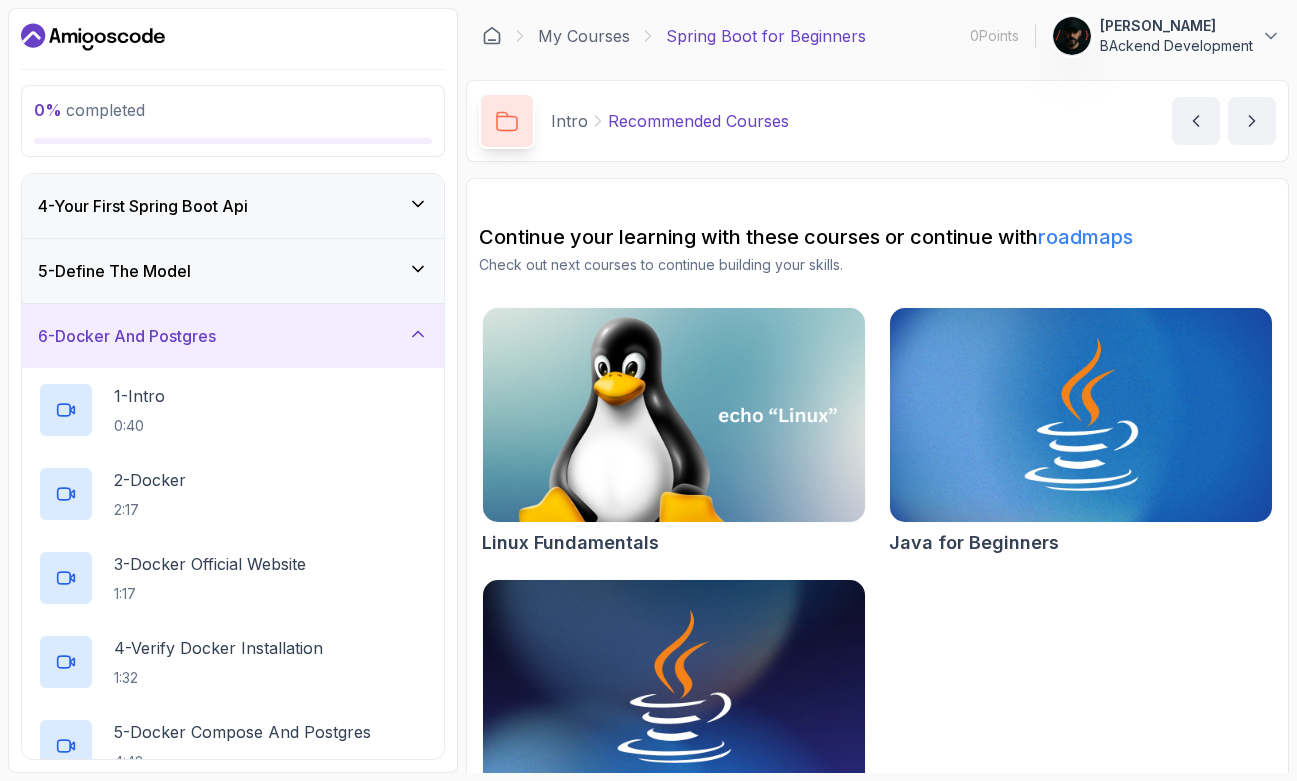 click on "6  -  Docker And Postgres" at bounding box center [127, 336] 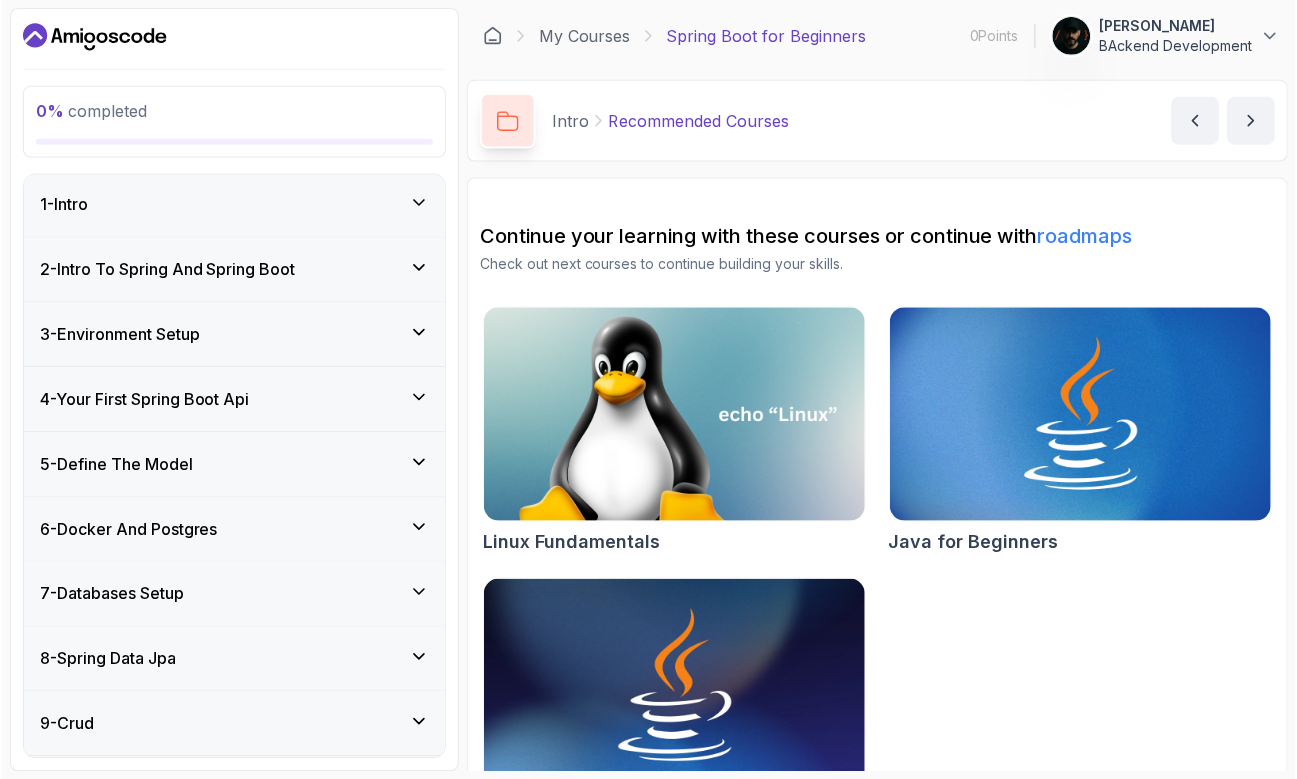 scroll, scrollTop: 0, scrollLeft: 0, axis: both 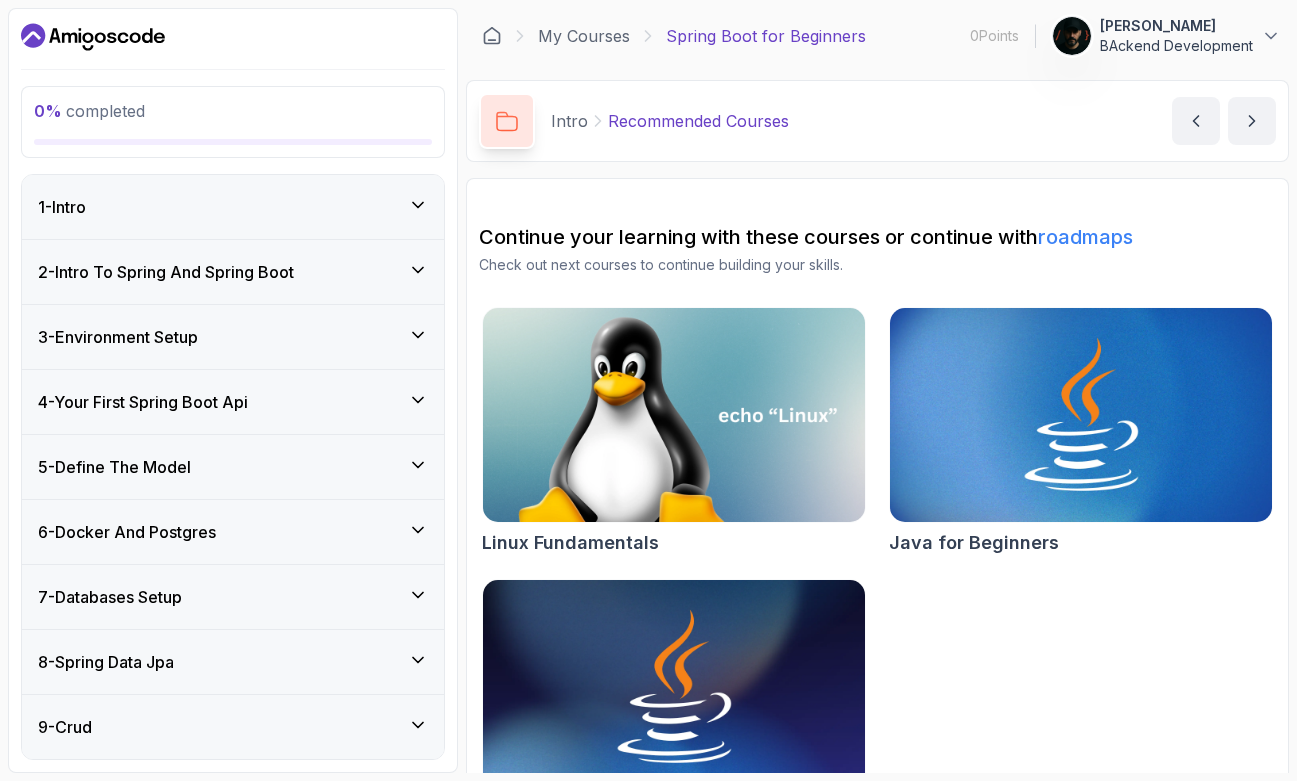 click on "4  -  Your First Spring Boot Api" at bounding box center (143, 402) 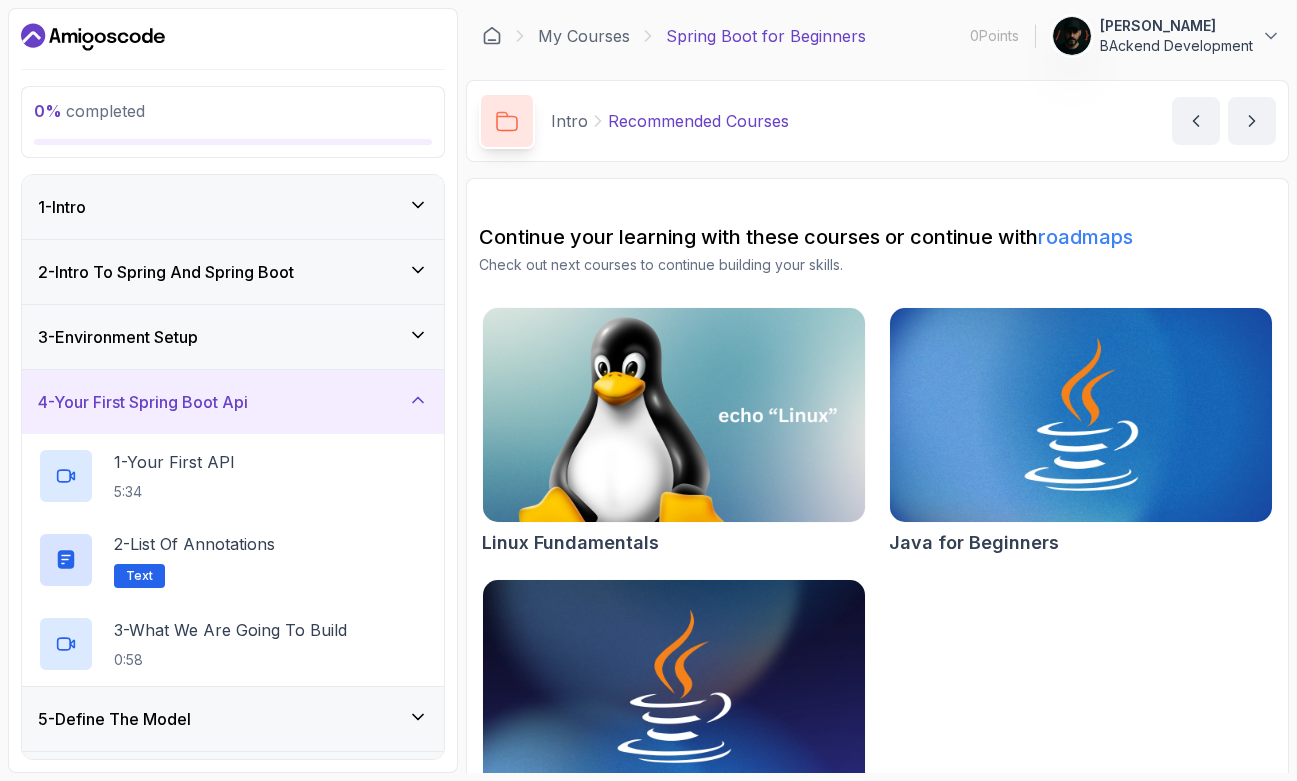 click on "4  -  Your First Spring Boot Api" at bounding box center [143, 402] 